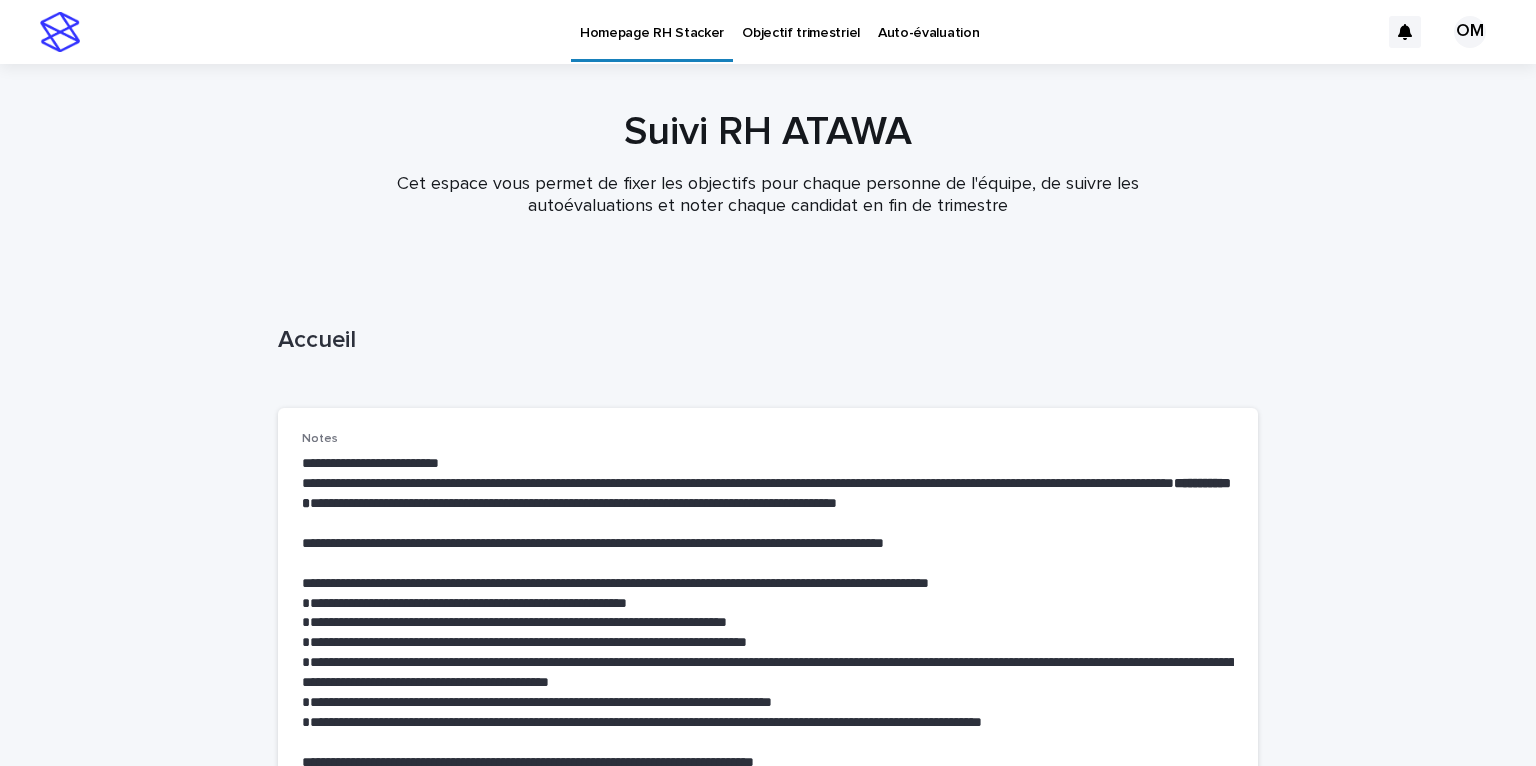 scroll, scrollTop: 0, scrollLeft: 0, axis: both 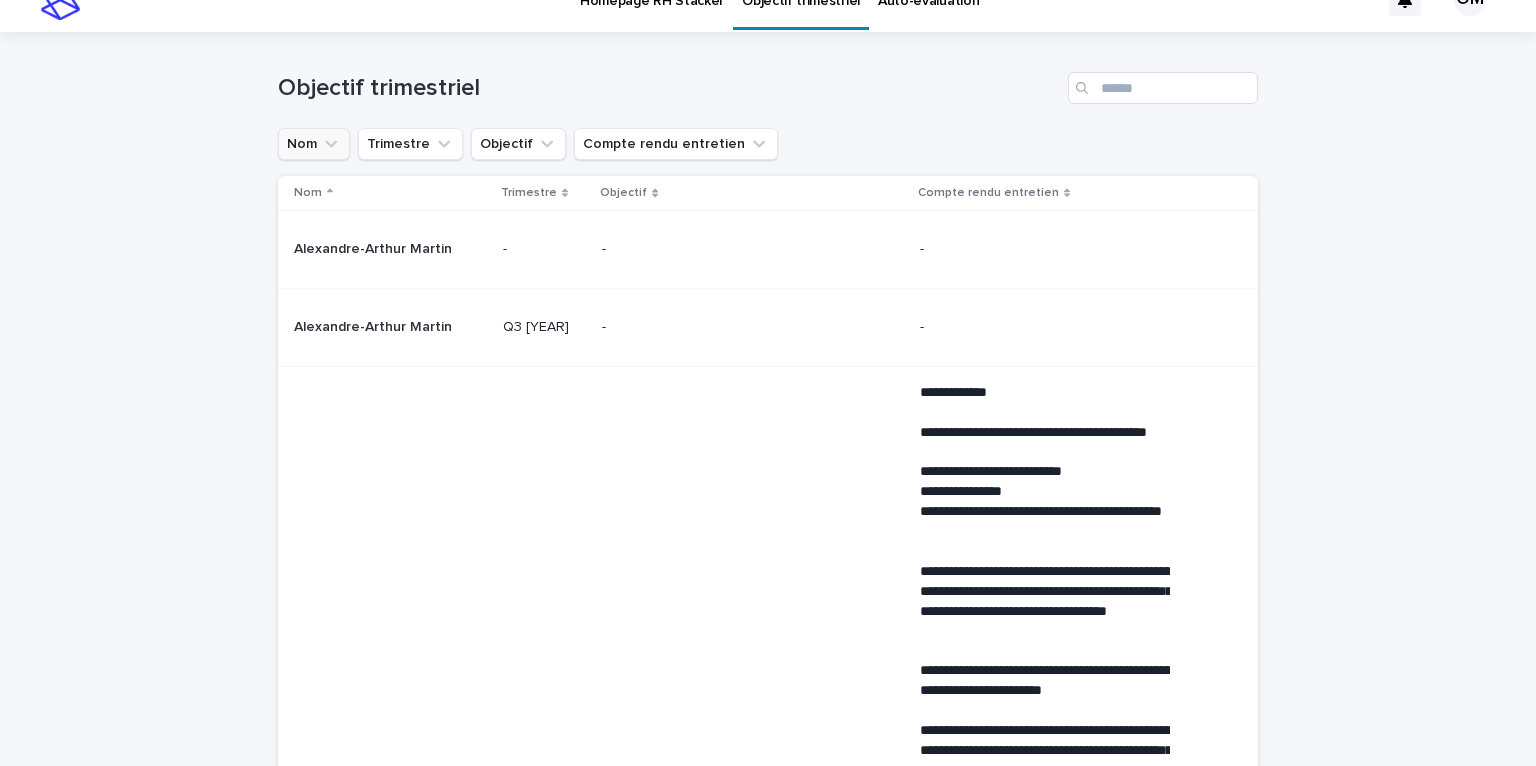 click 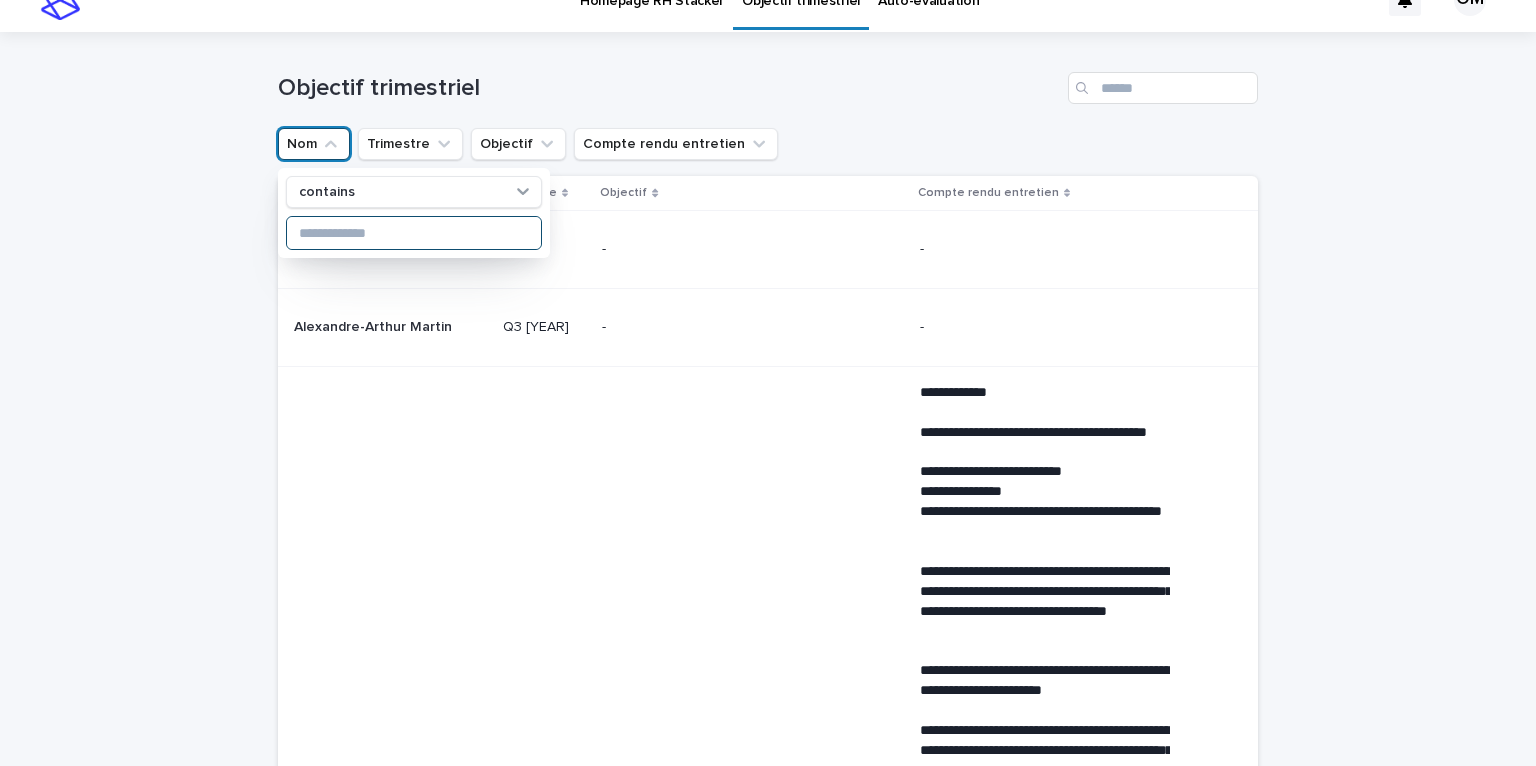 click at bounding box center (414, 233) 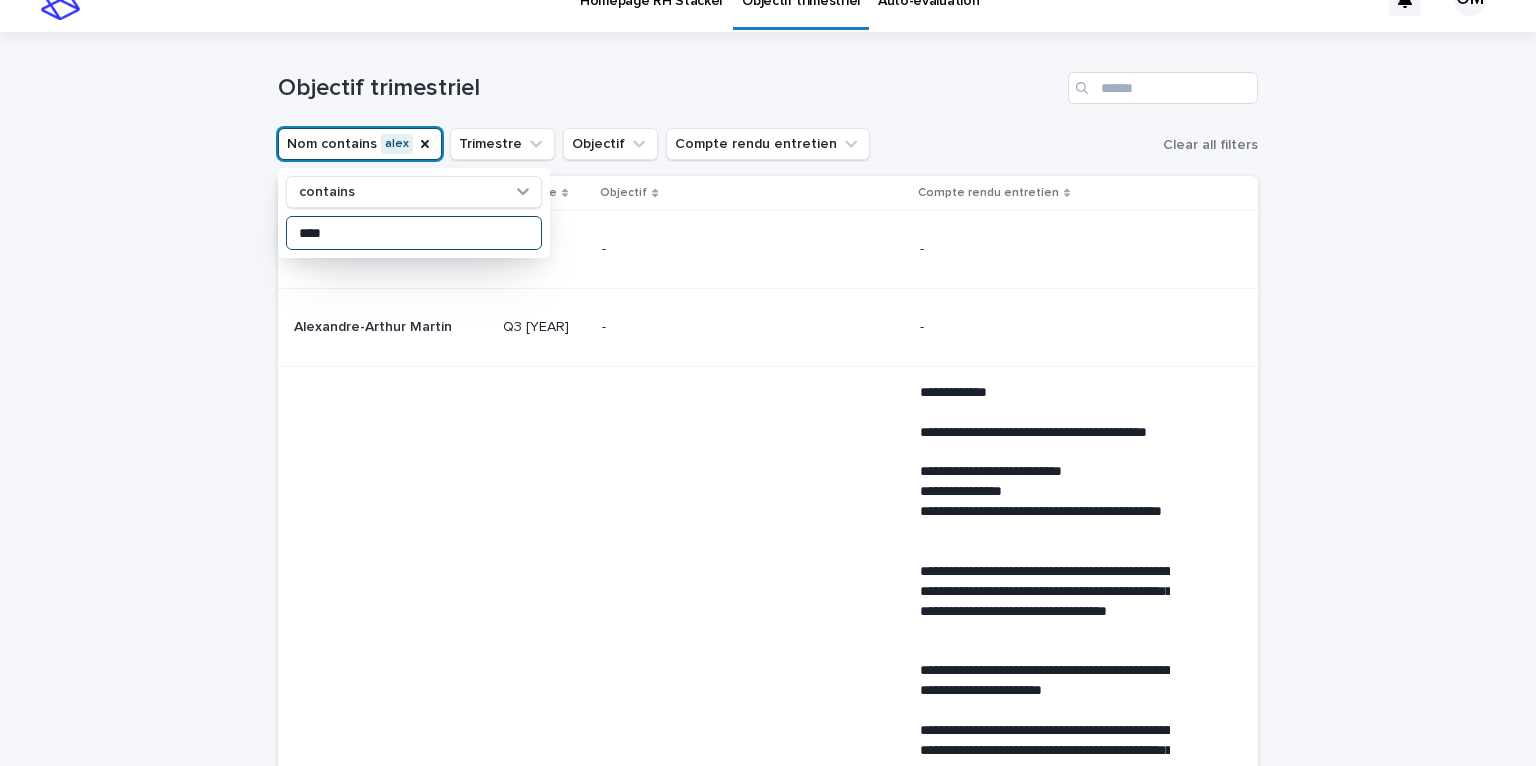type on "****" 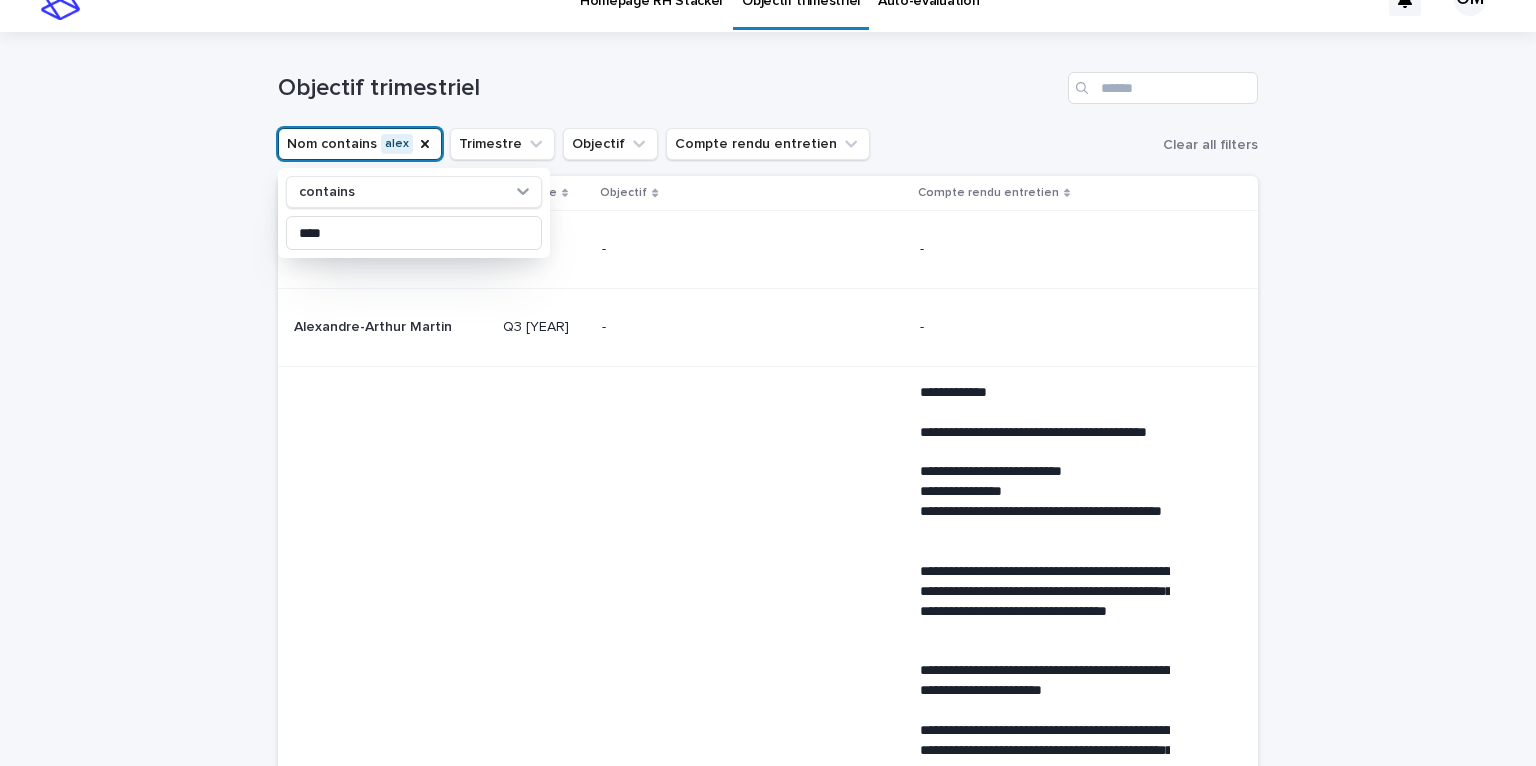click on "**********" at bounding box center (768, 1781) 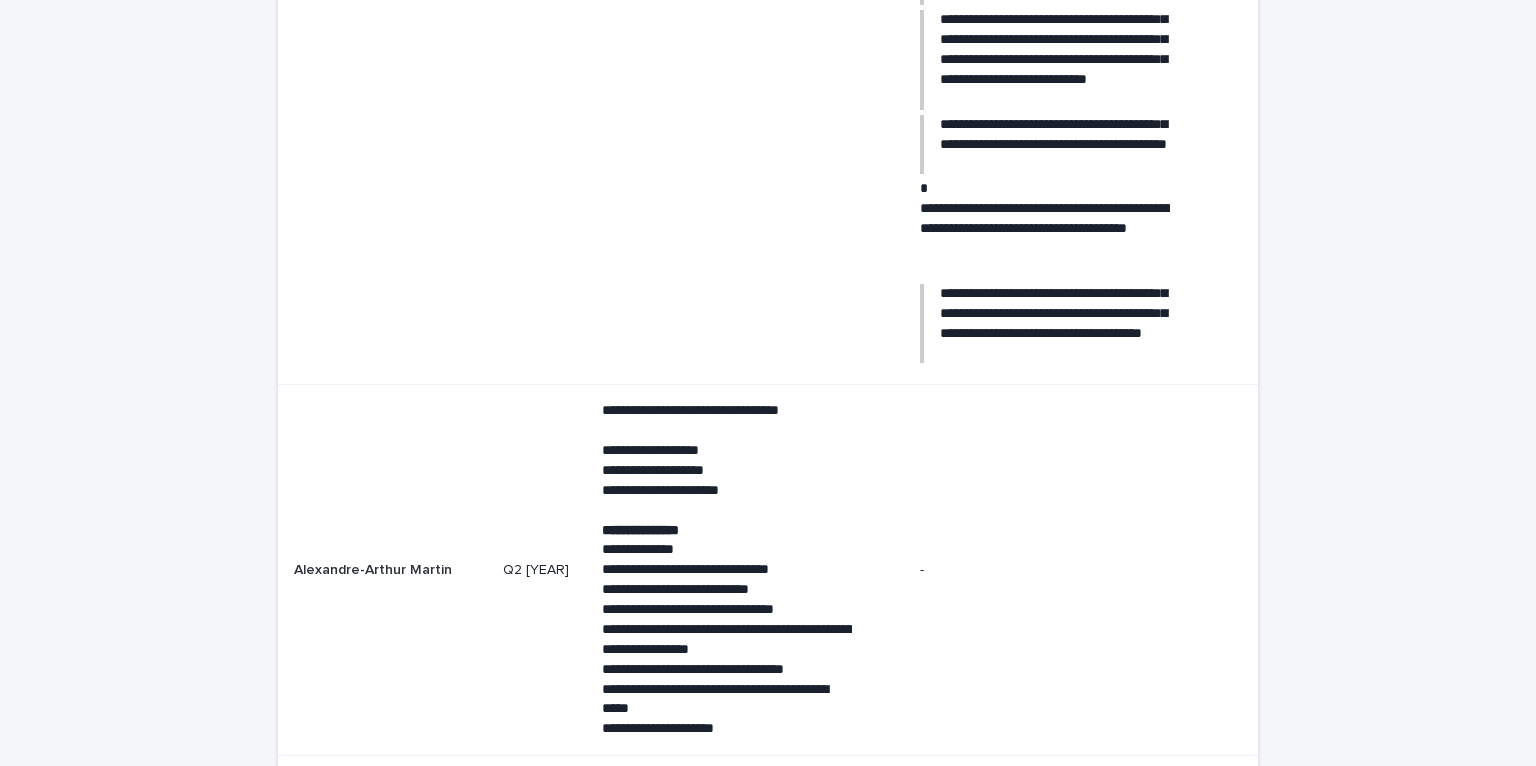 scroll, scrollTop: 2850, scrollLeft: 0, axis: vertical 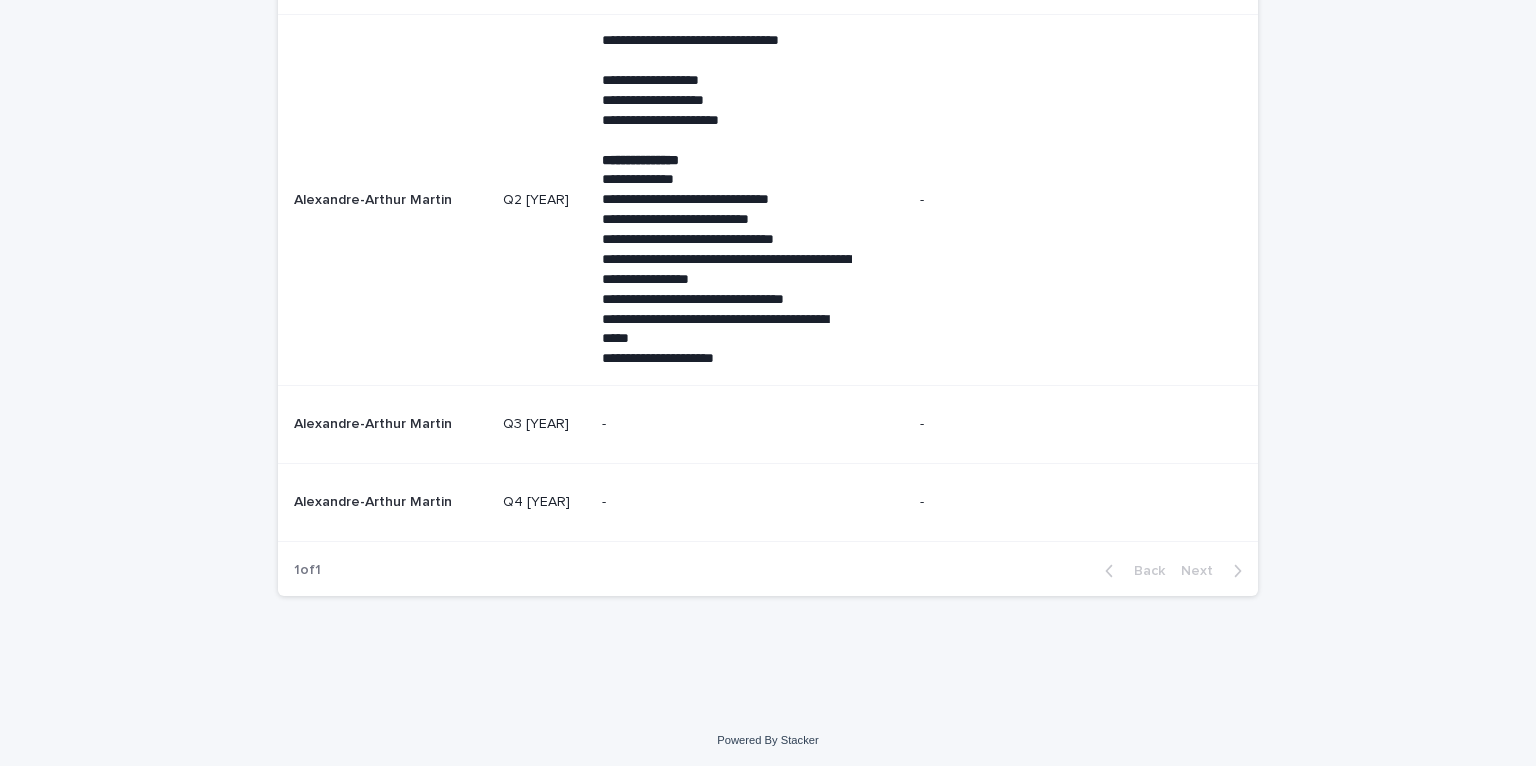 click on "-" at bounding box center (727, 424) 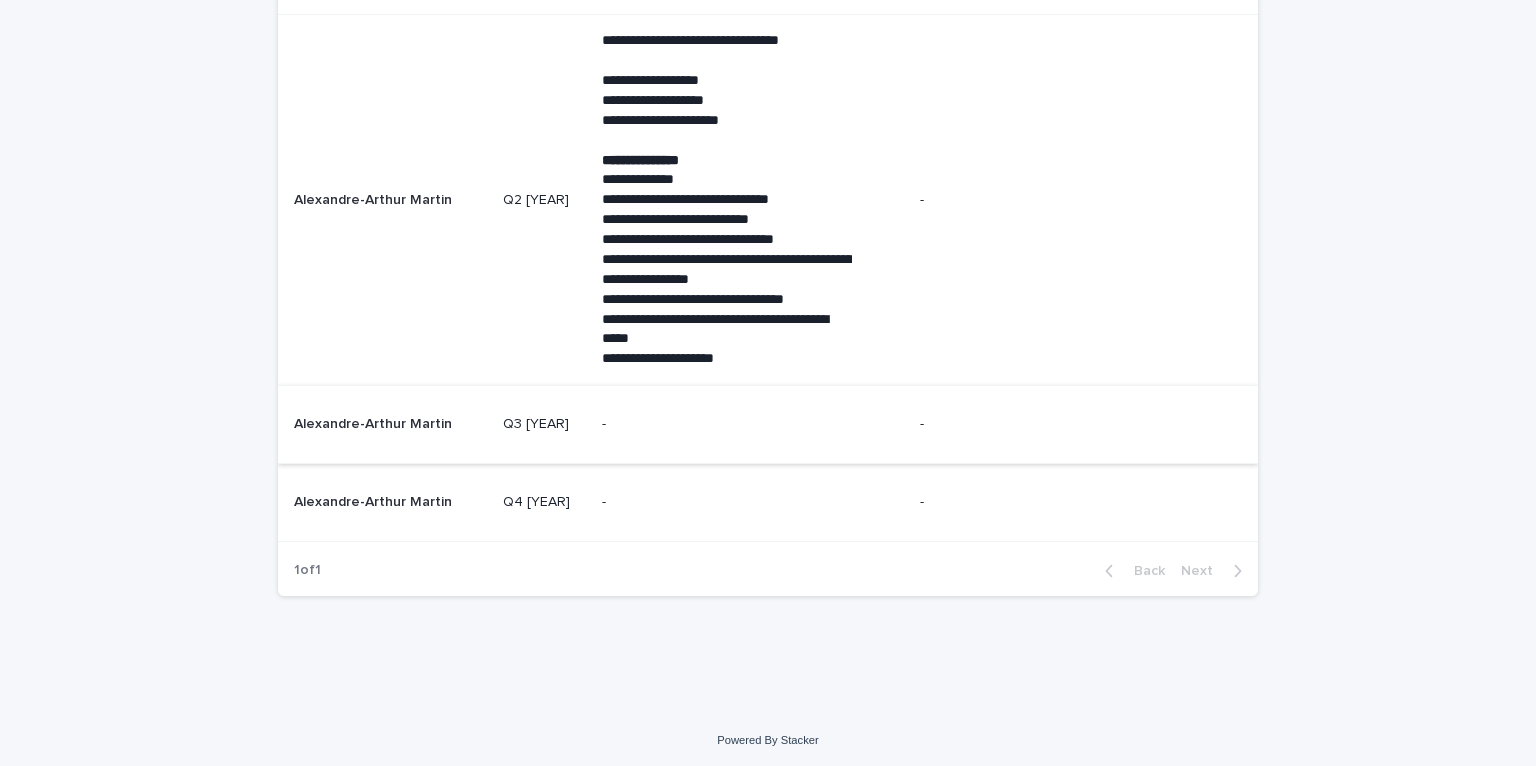 scroll, scrollTop: 0, scrollLeft: 0, axis: both 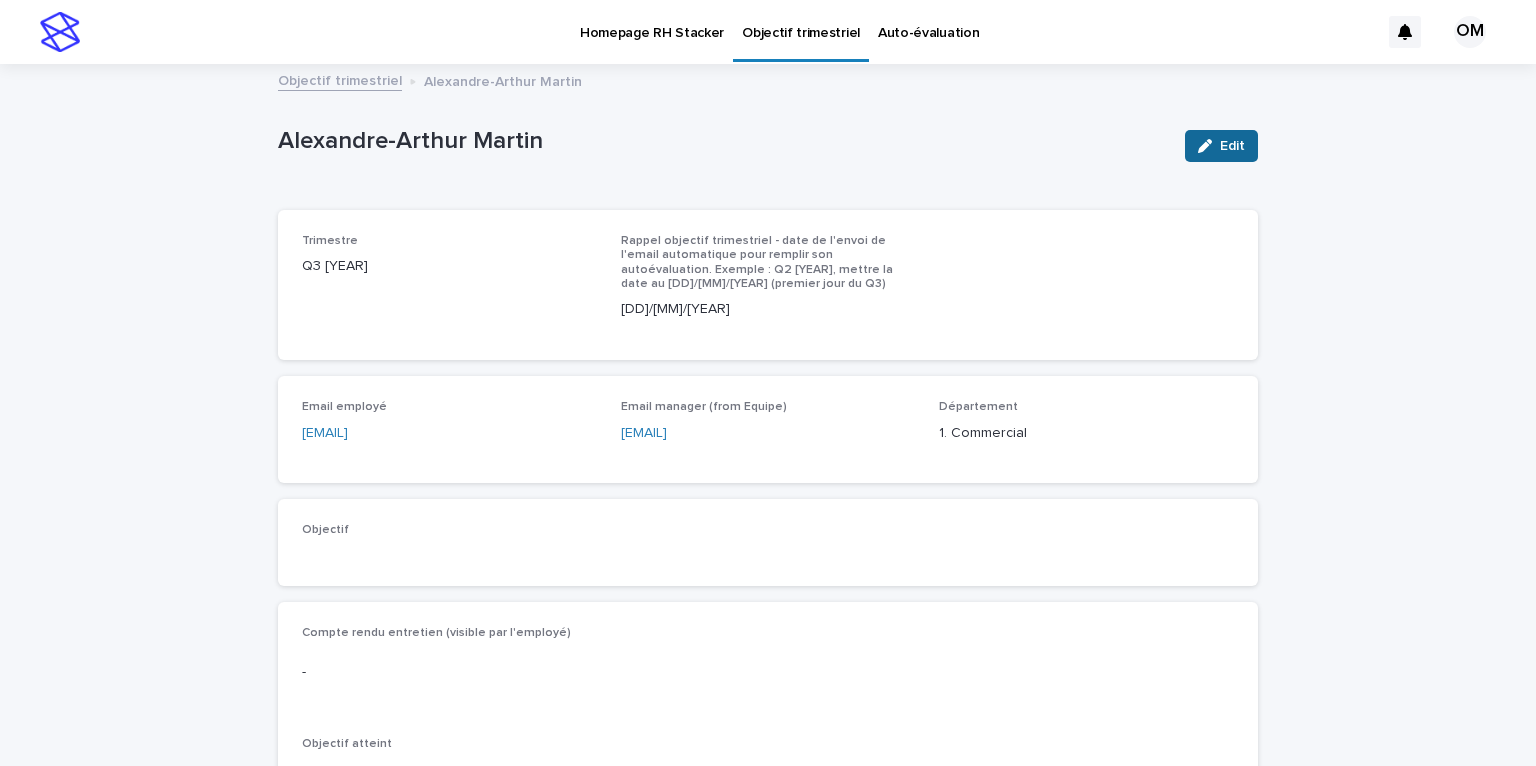 click on "Edit" at bounding box center [1221, 146] 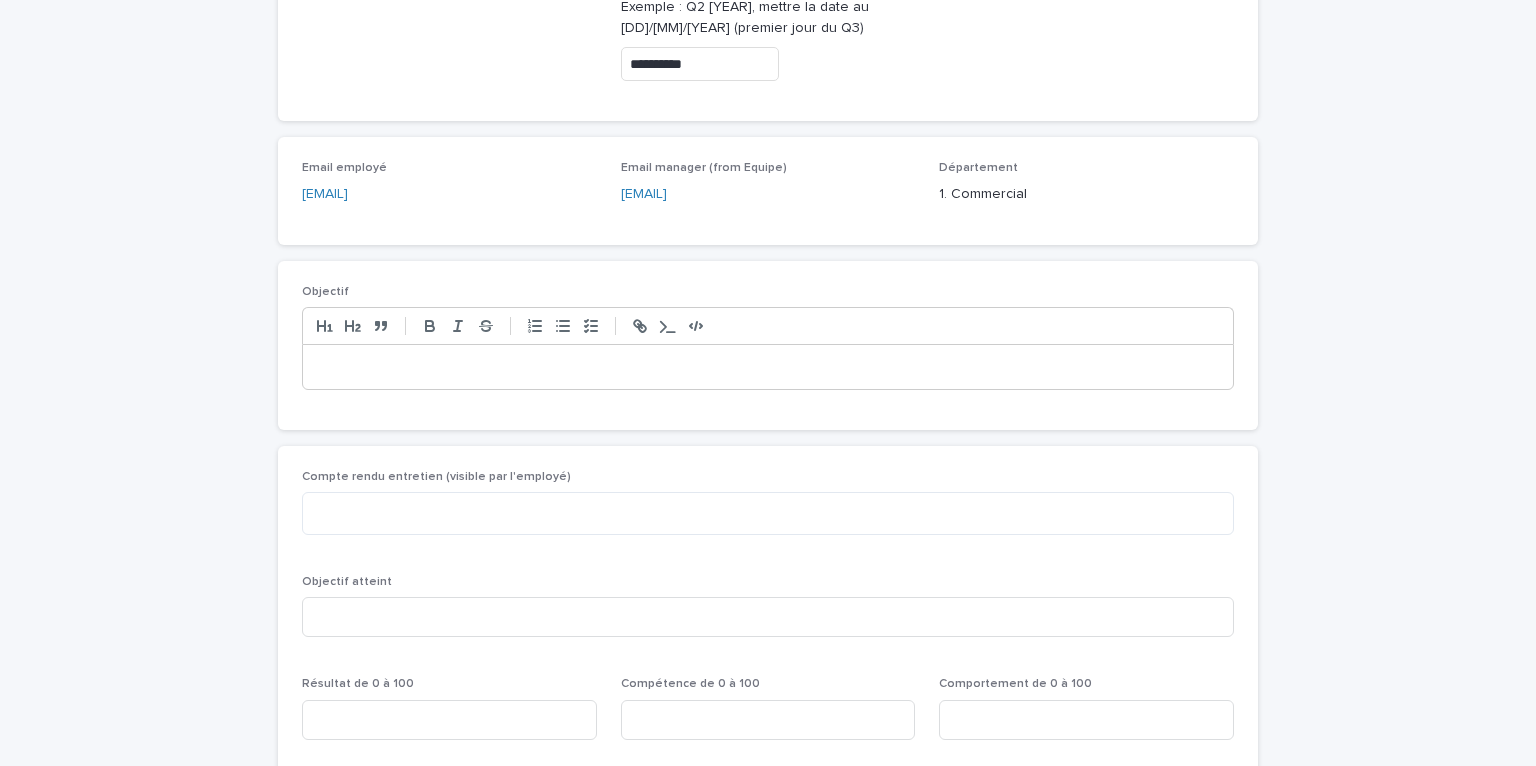 scroll, scrollTop: 423, scrollLeft: 0, axis: vertical 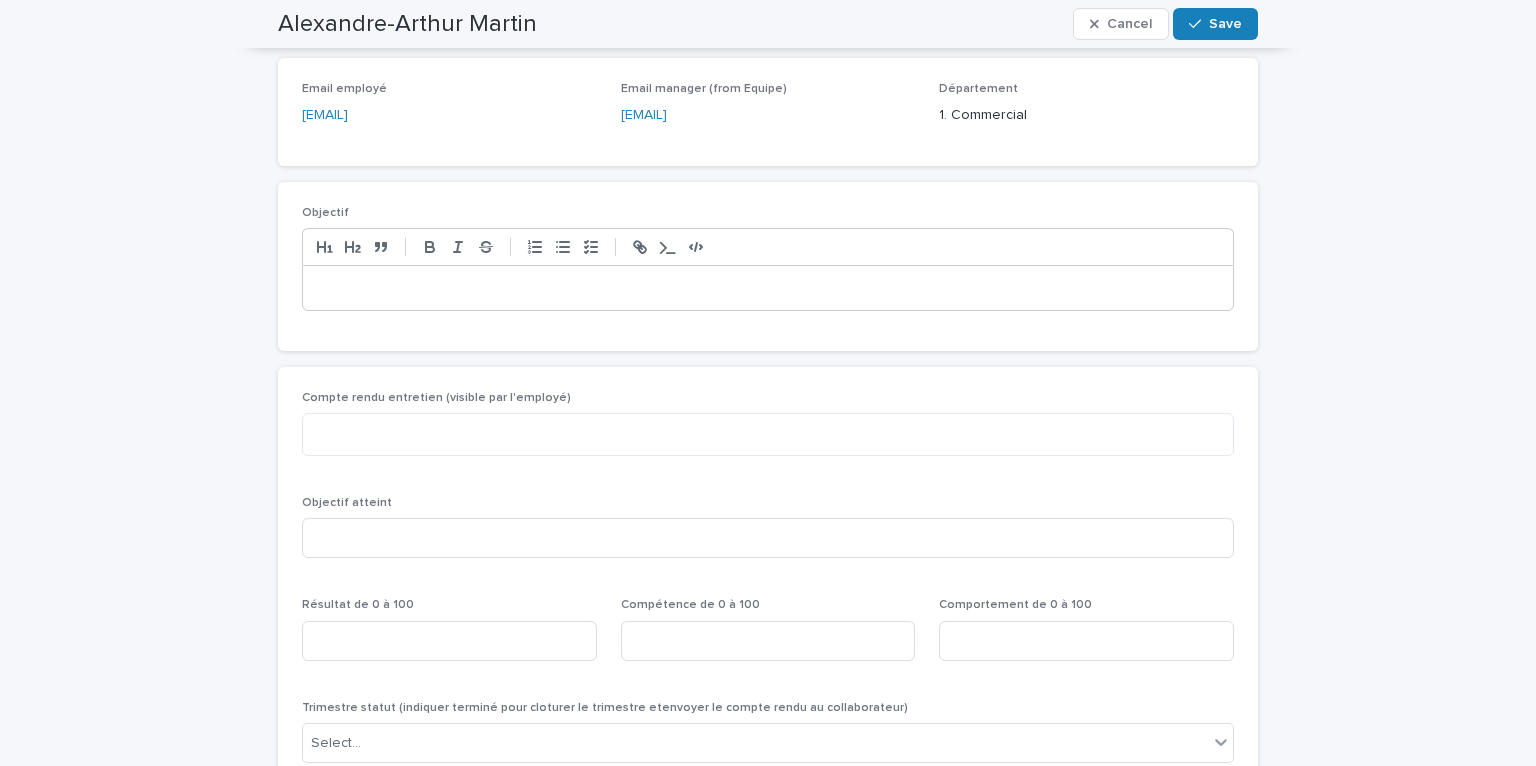 click at bounding box center (768, 288) 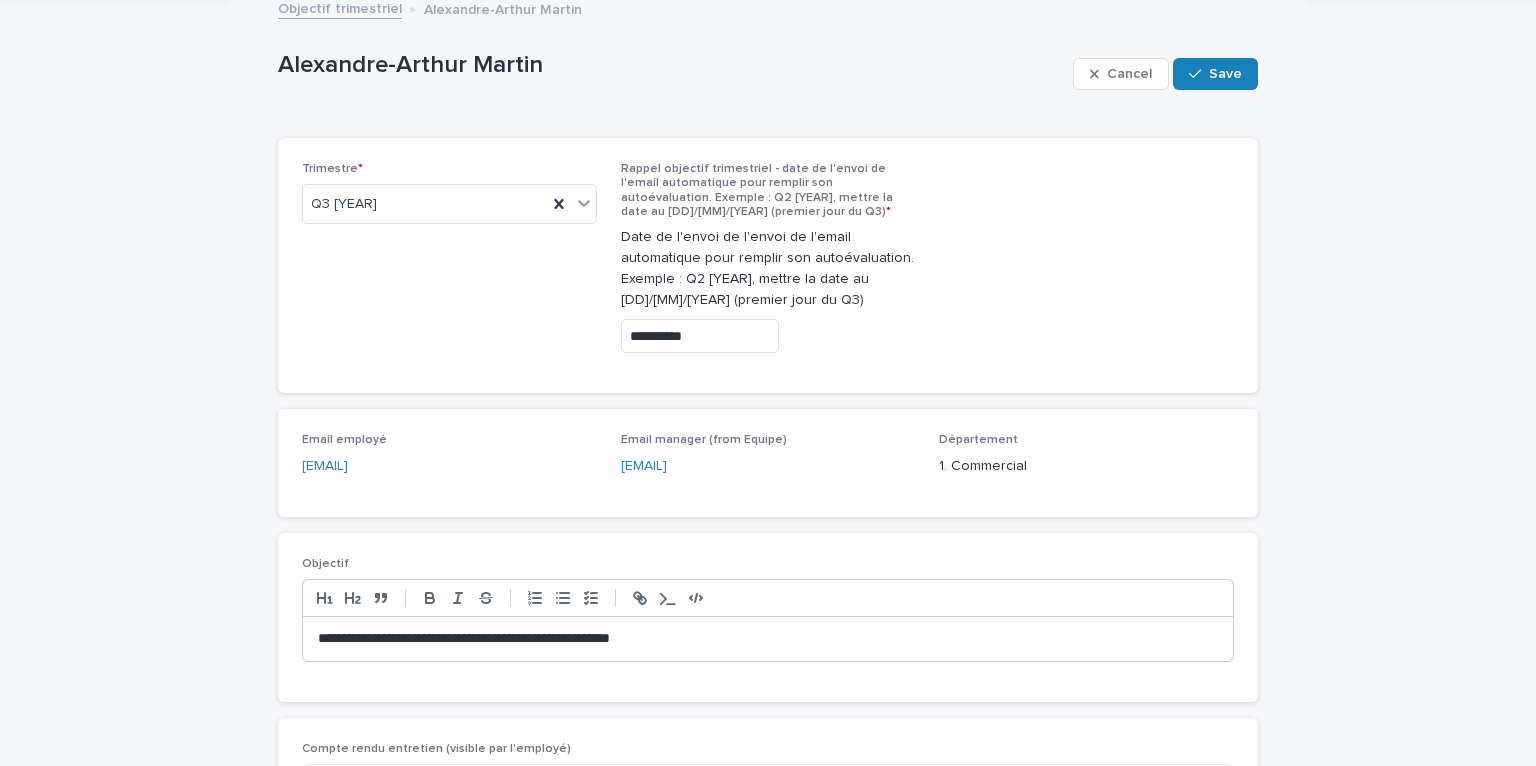 scroll, scrollTop: 0, scrollLeft: 0, axis: both 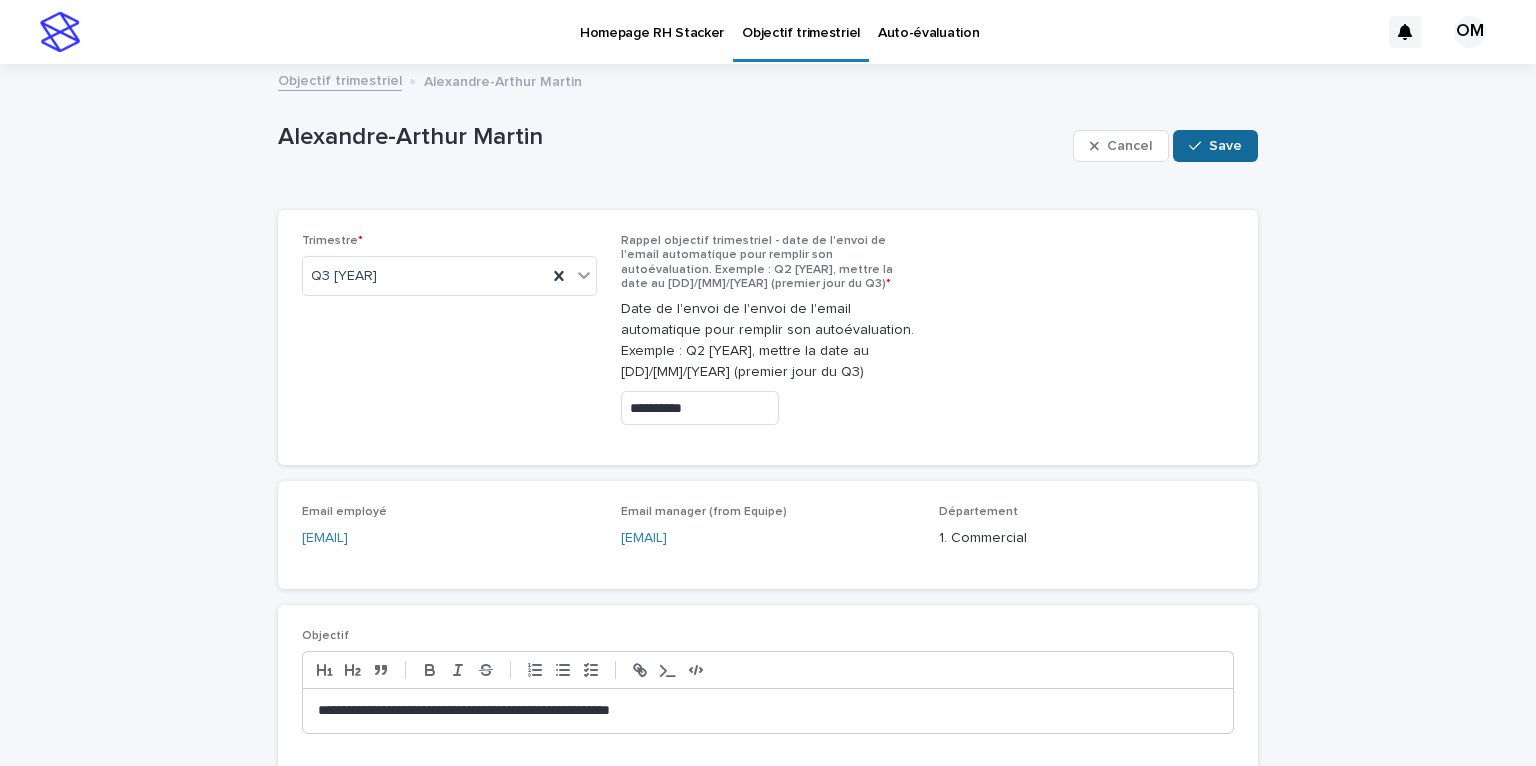 click on "Save" at bounding box center (1225, 146) 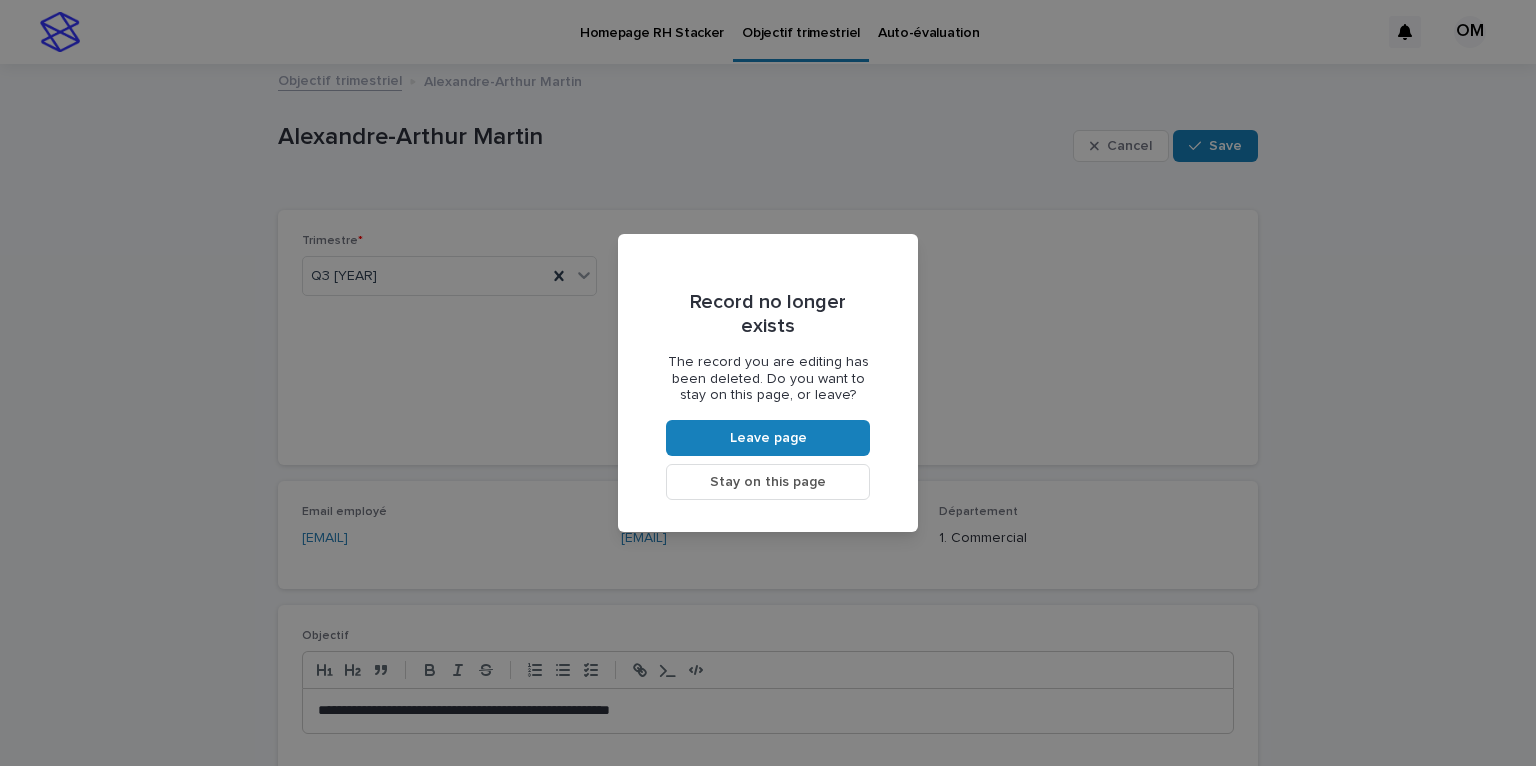 click on "Stay on this page" at bounding box center [768, 482] 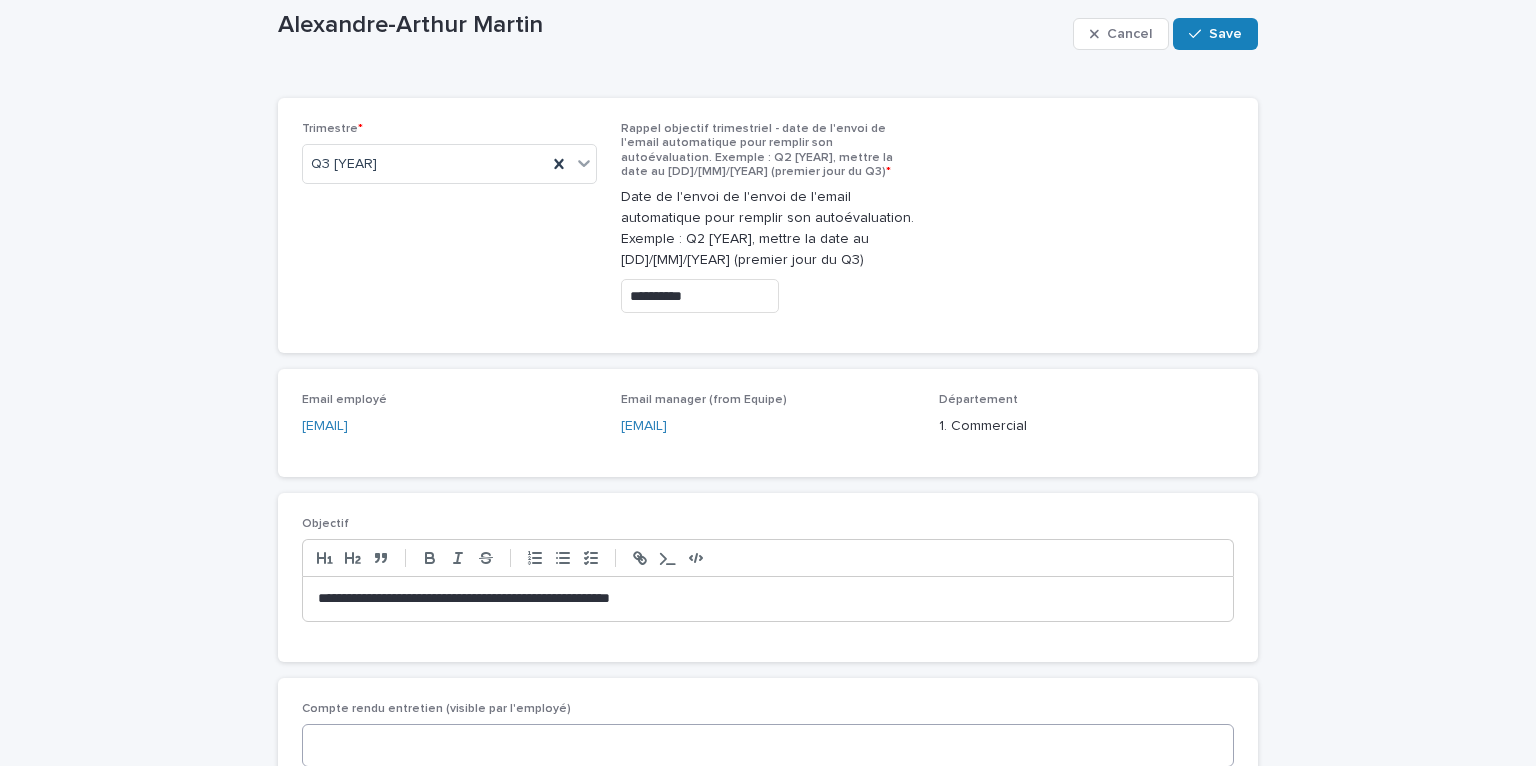 scroll, scrollTop: 0, scrollLeft: 0, axis: both 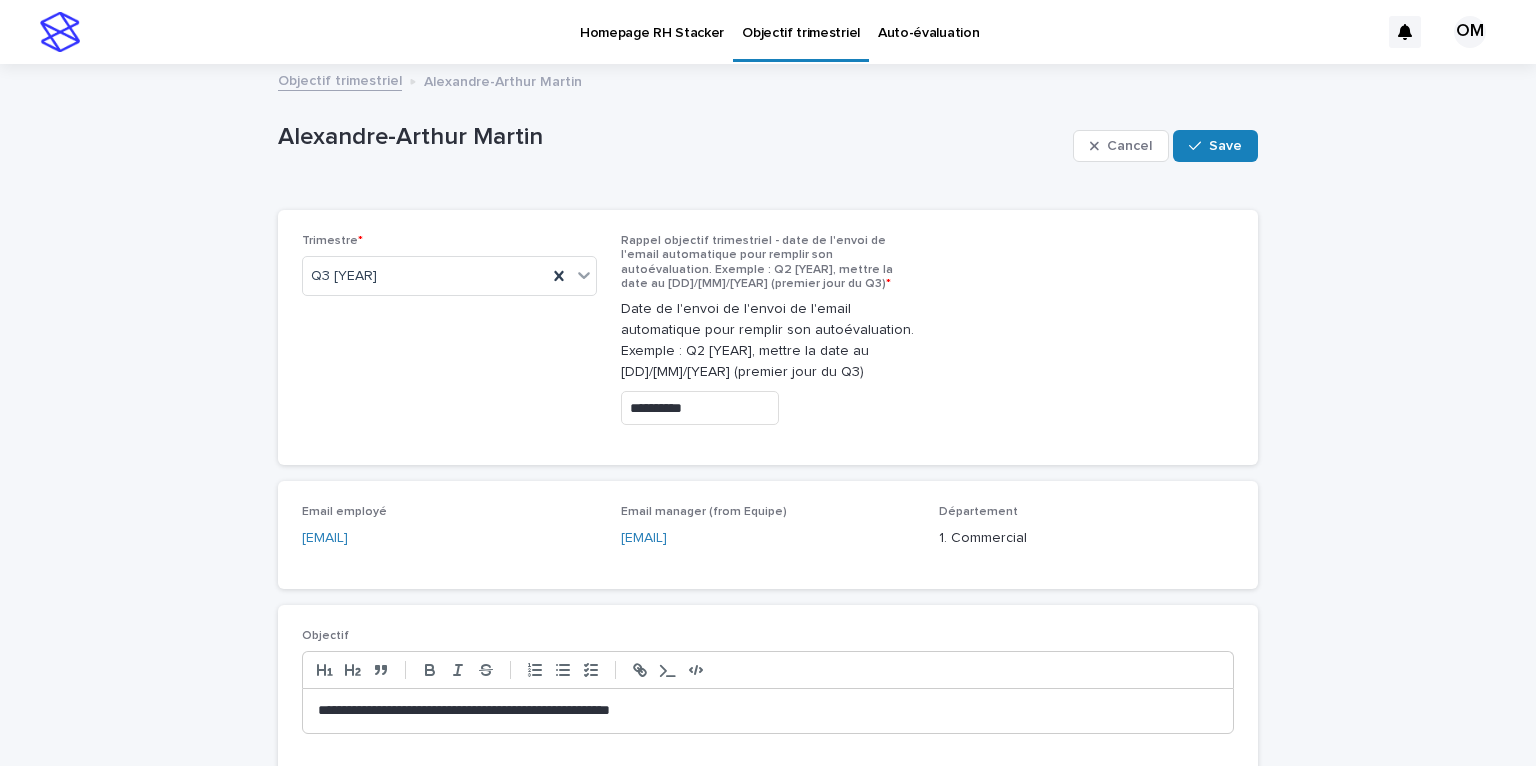 click on "**********" at bounding box center [700, 408] 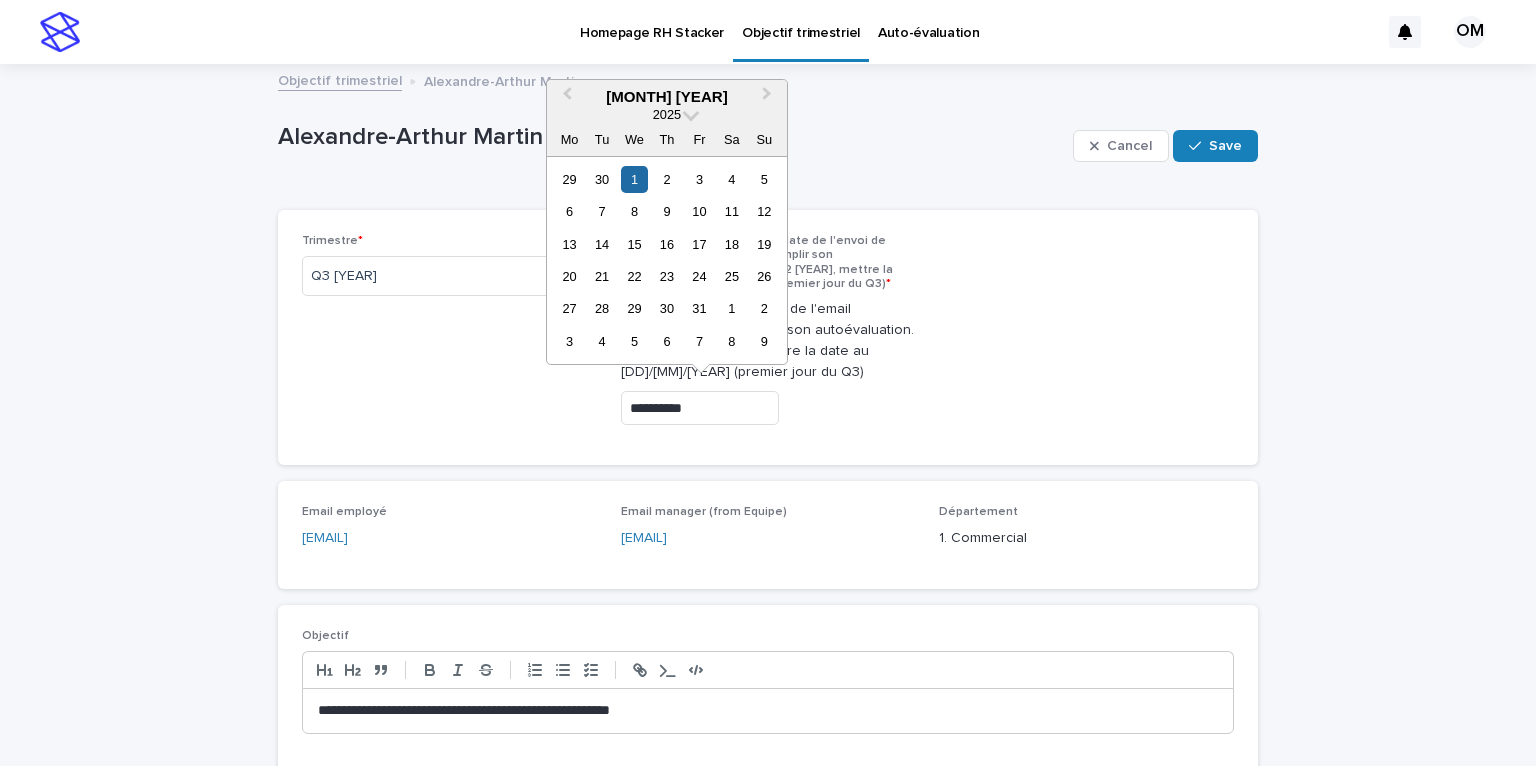 click on "Trimestre * Q3 [YEAR]" at bounding box center [449, 338] 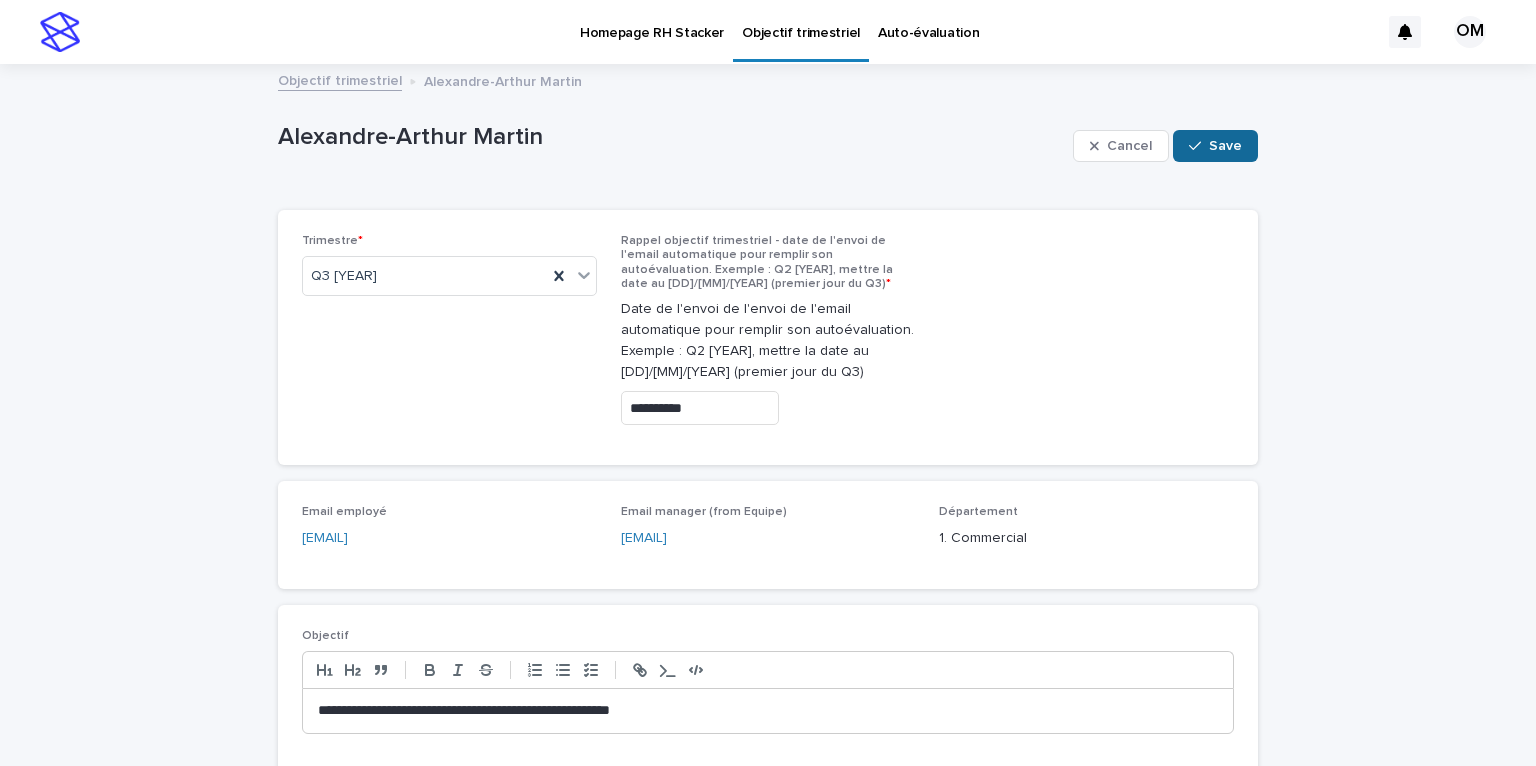 click on "Save" at bounding box center [1215, 146] 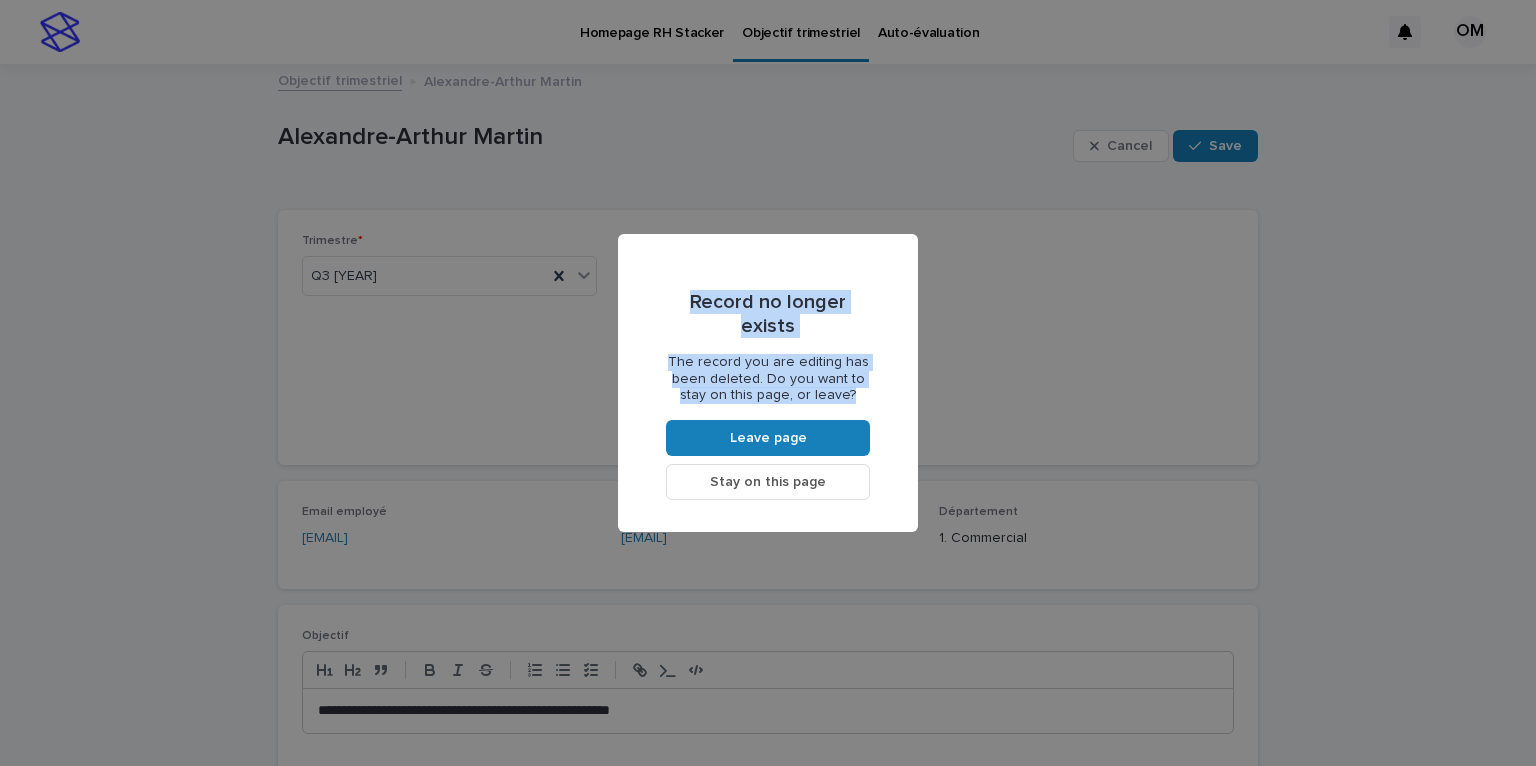 drag, startPoint x: 691, startPoint y: 296, endPoint x: 855, endPoint y: 403, distance: 195.81879 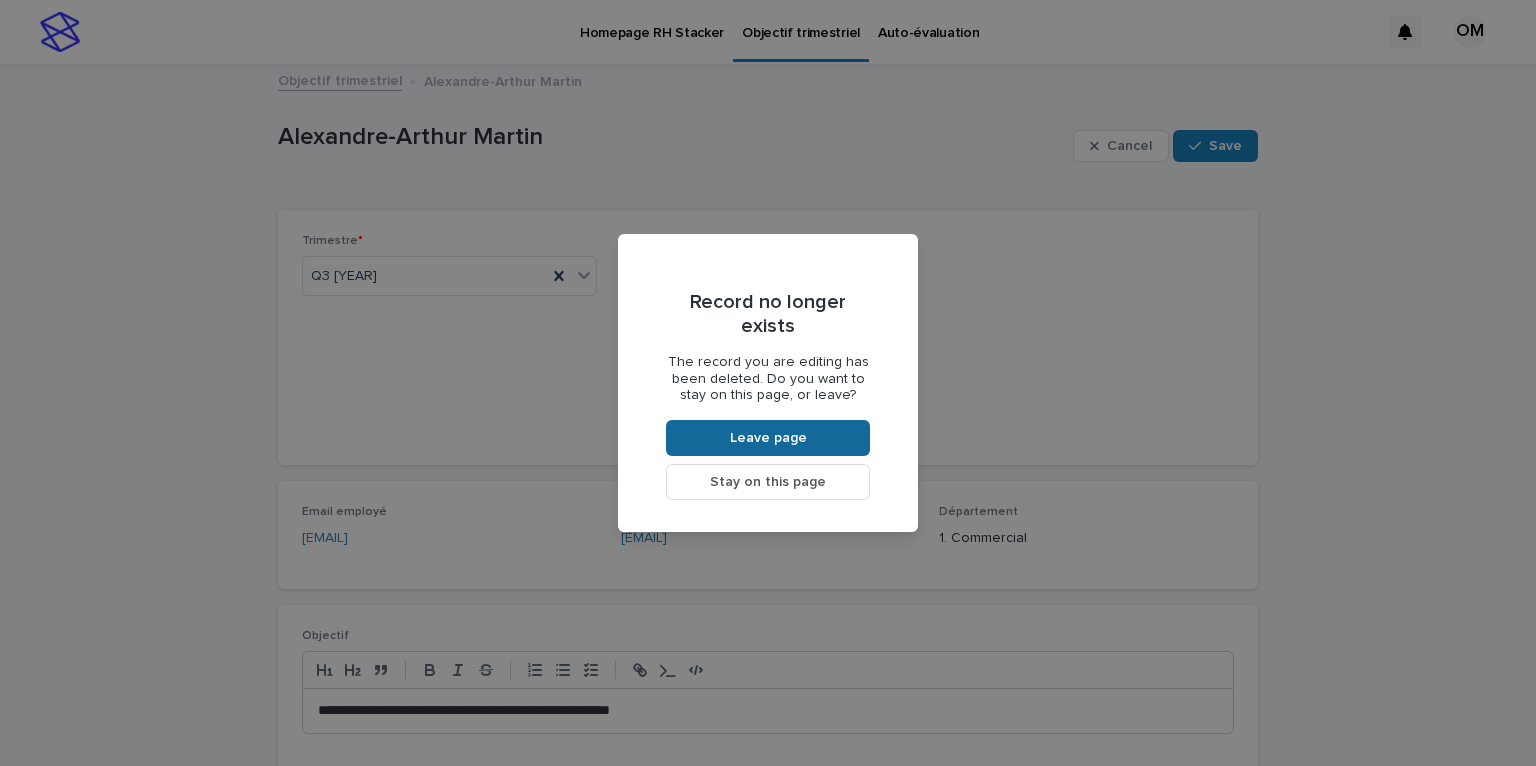 click on "Leave page" at bounding box center [768, 438] 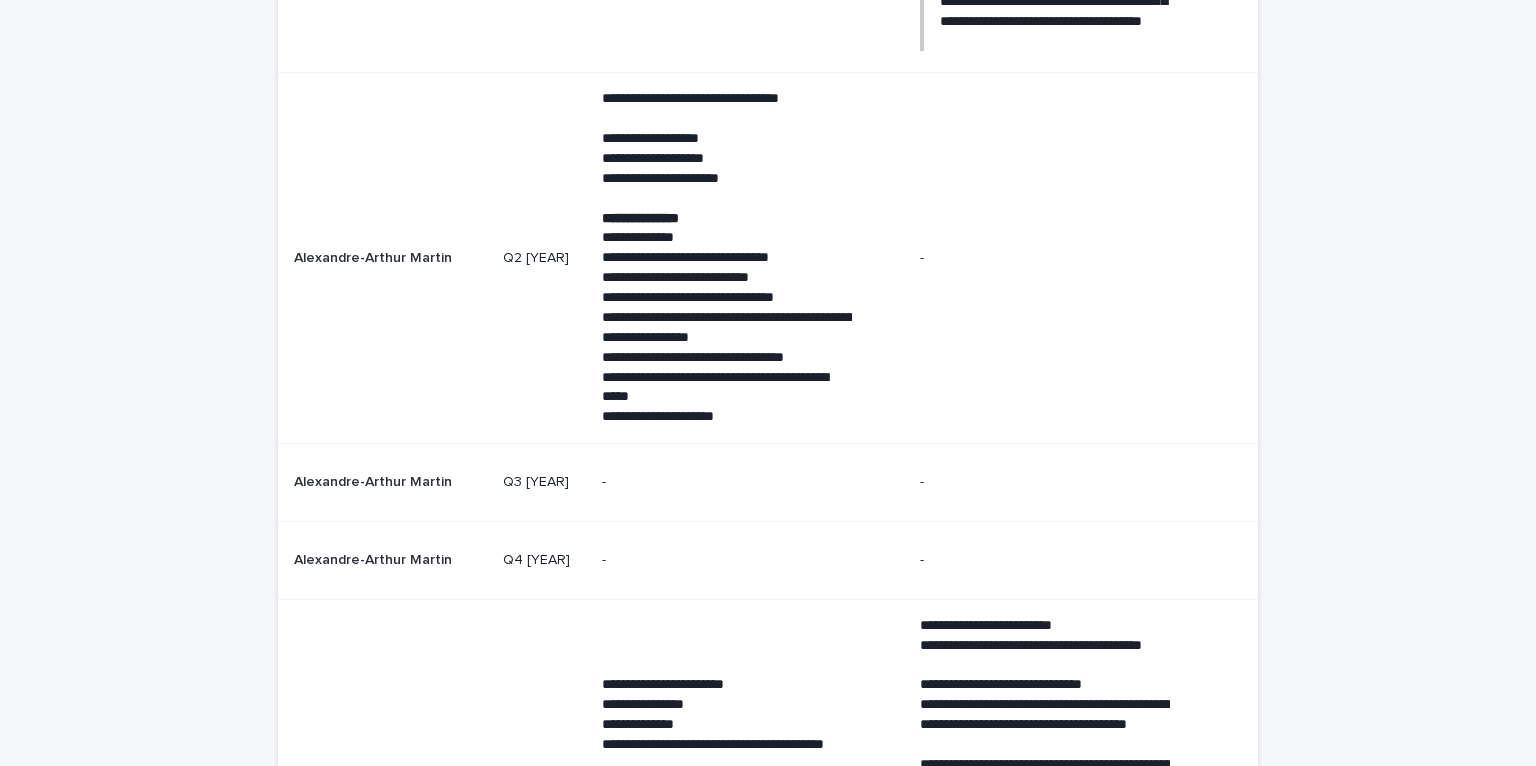 scroll, scrollTop: 2790, scrollLeft: 0, axis: vertical 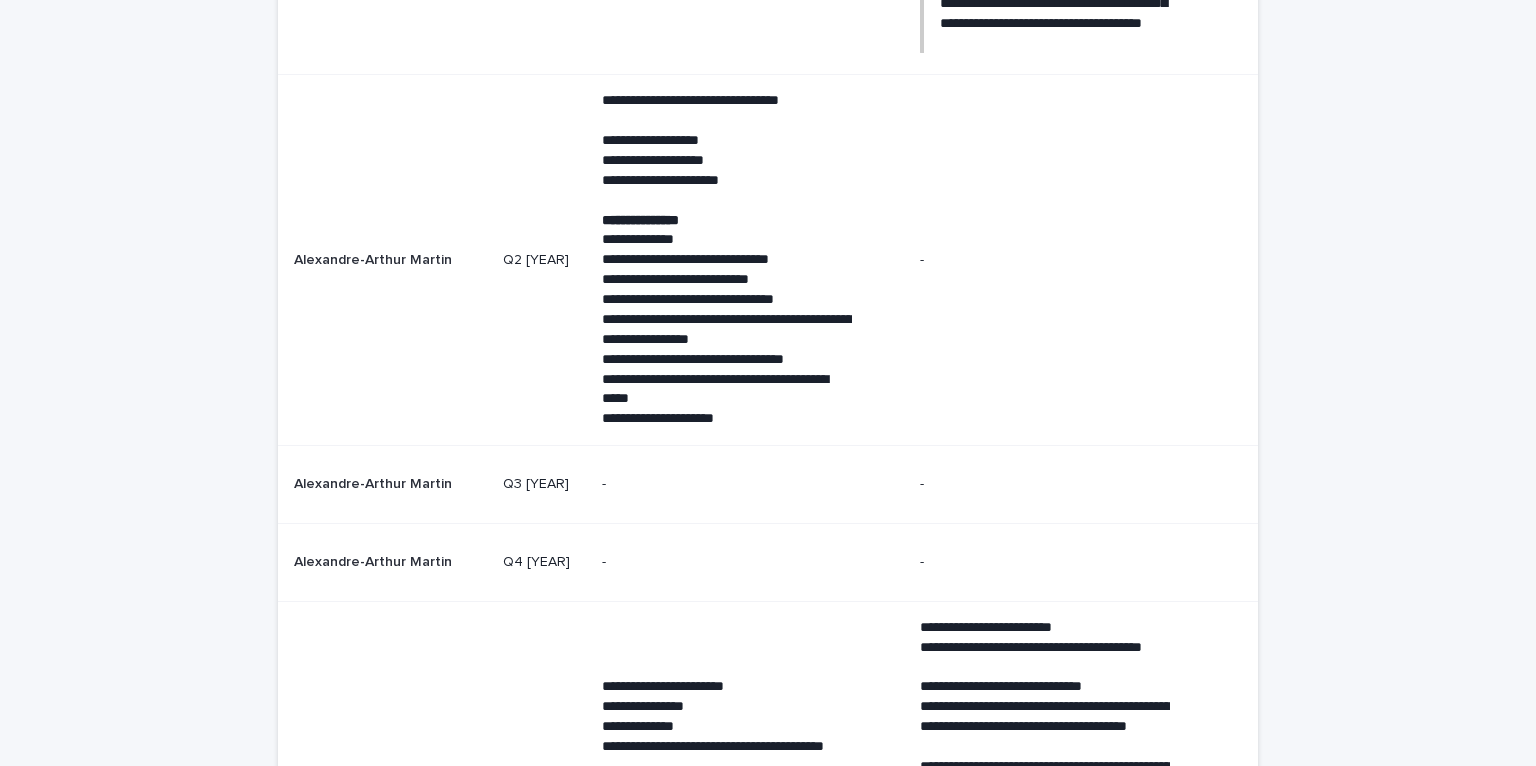 click on "-" at bounding box center (727, 484) 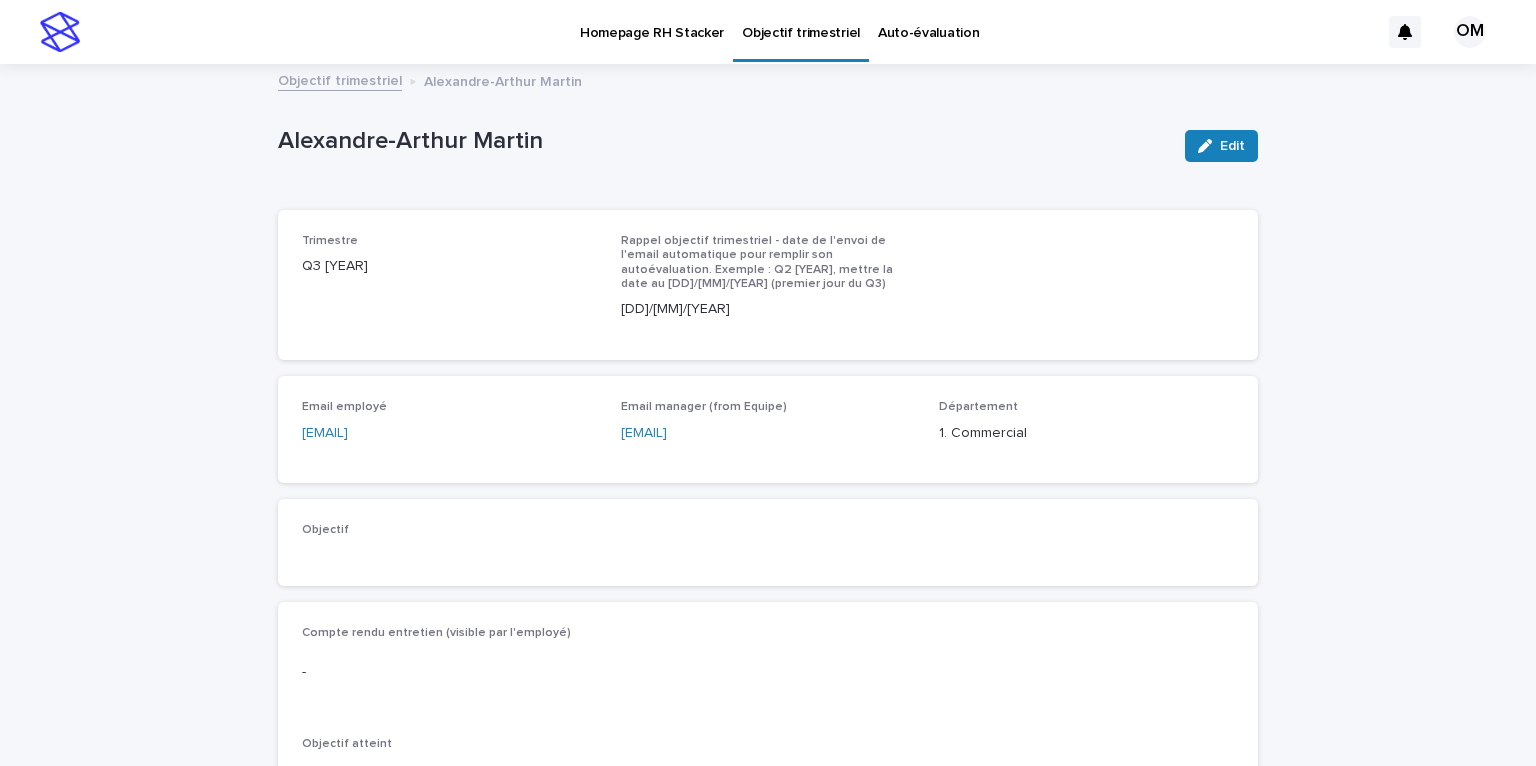 scroll, scrollTop: 28, scrollLeft: 0, axis: vertical 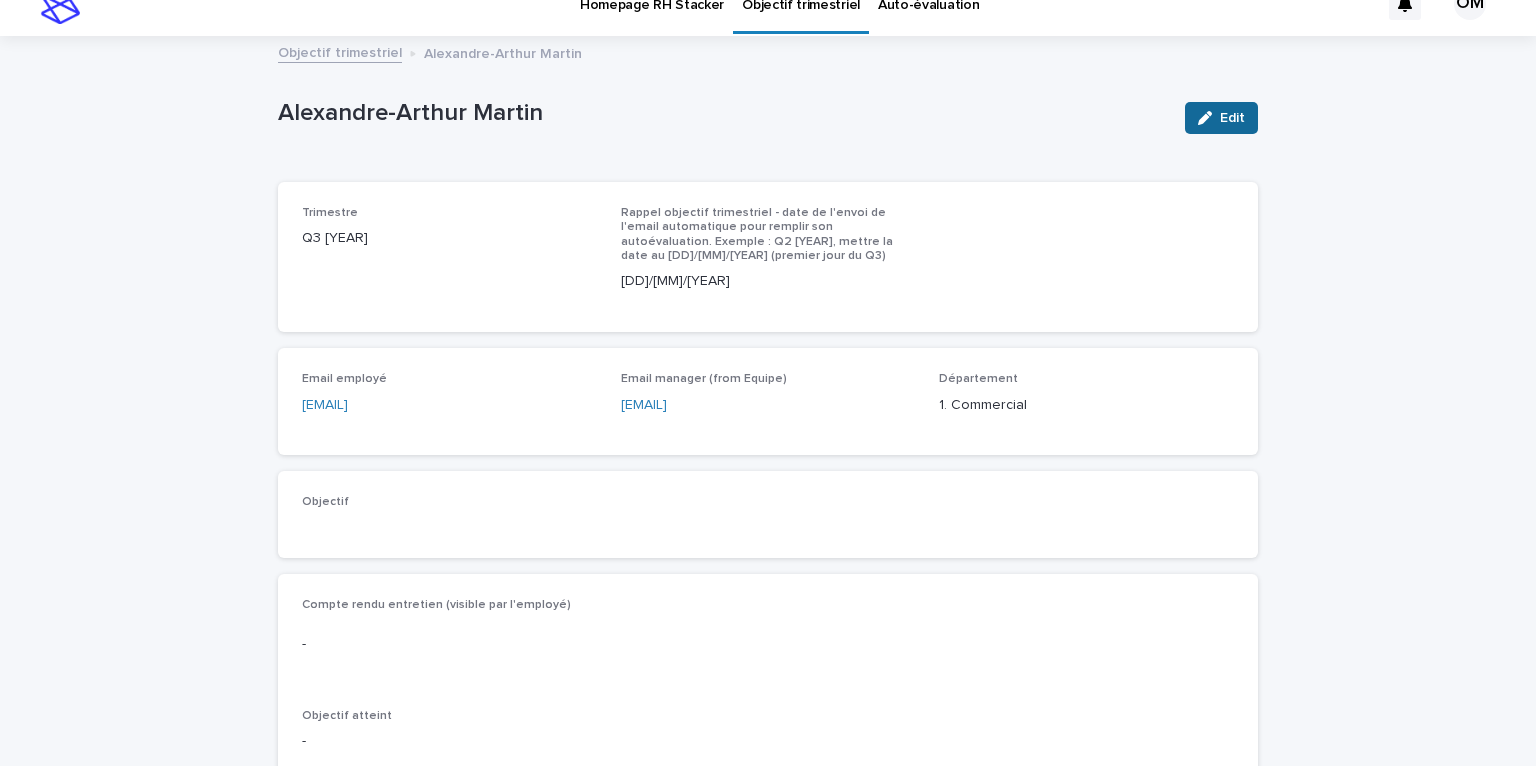 click on "Edit" at bounding box center (1232, 118) 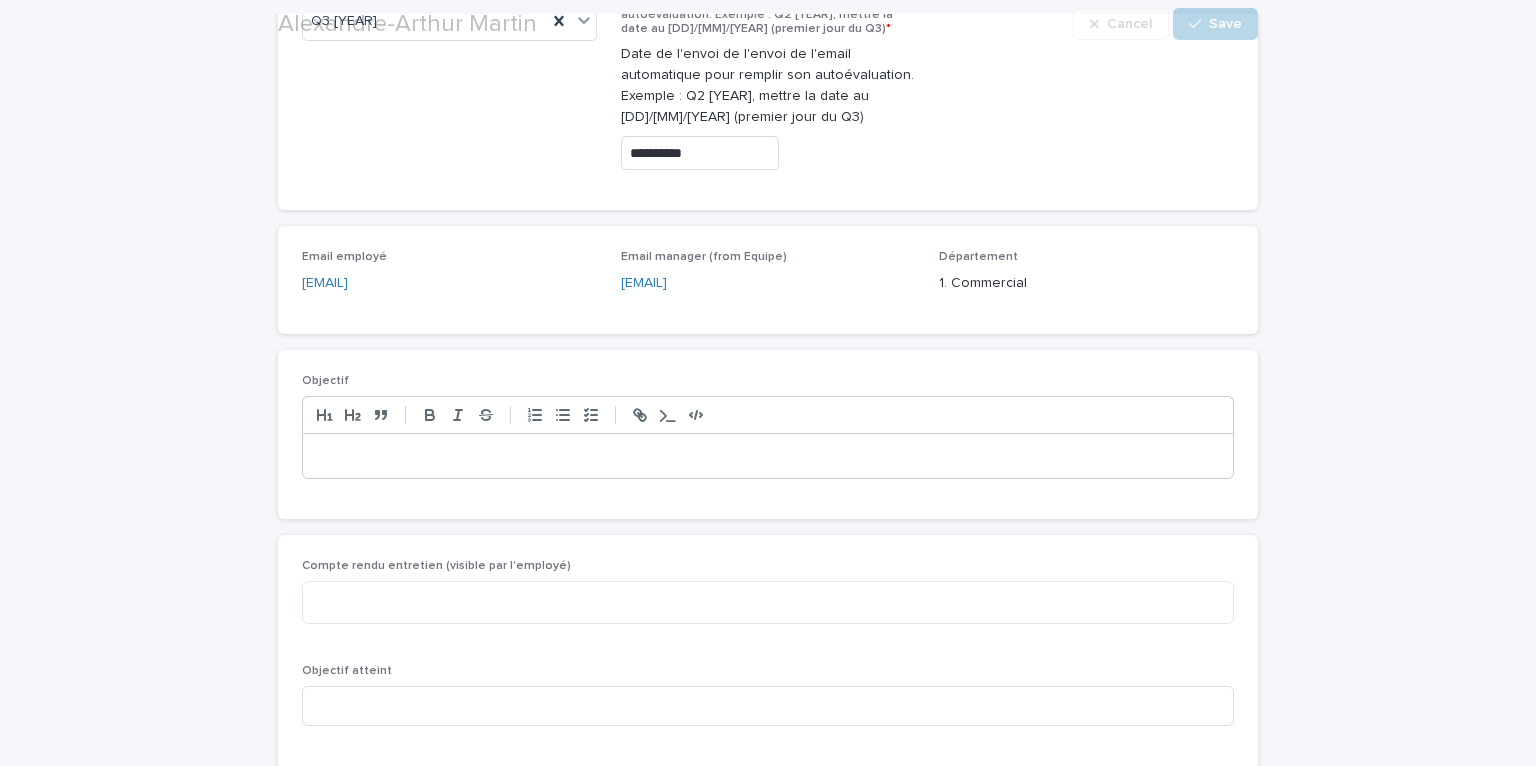 scroll, scrollTop: 279, scrollLeft: 0, axis: vertical 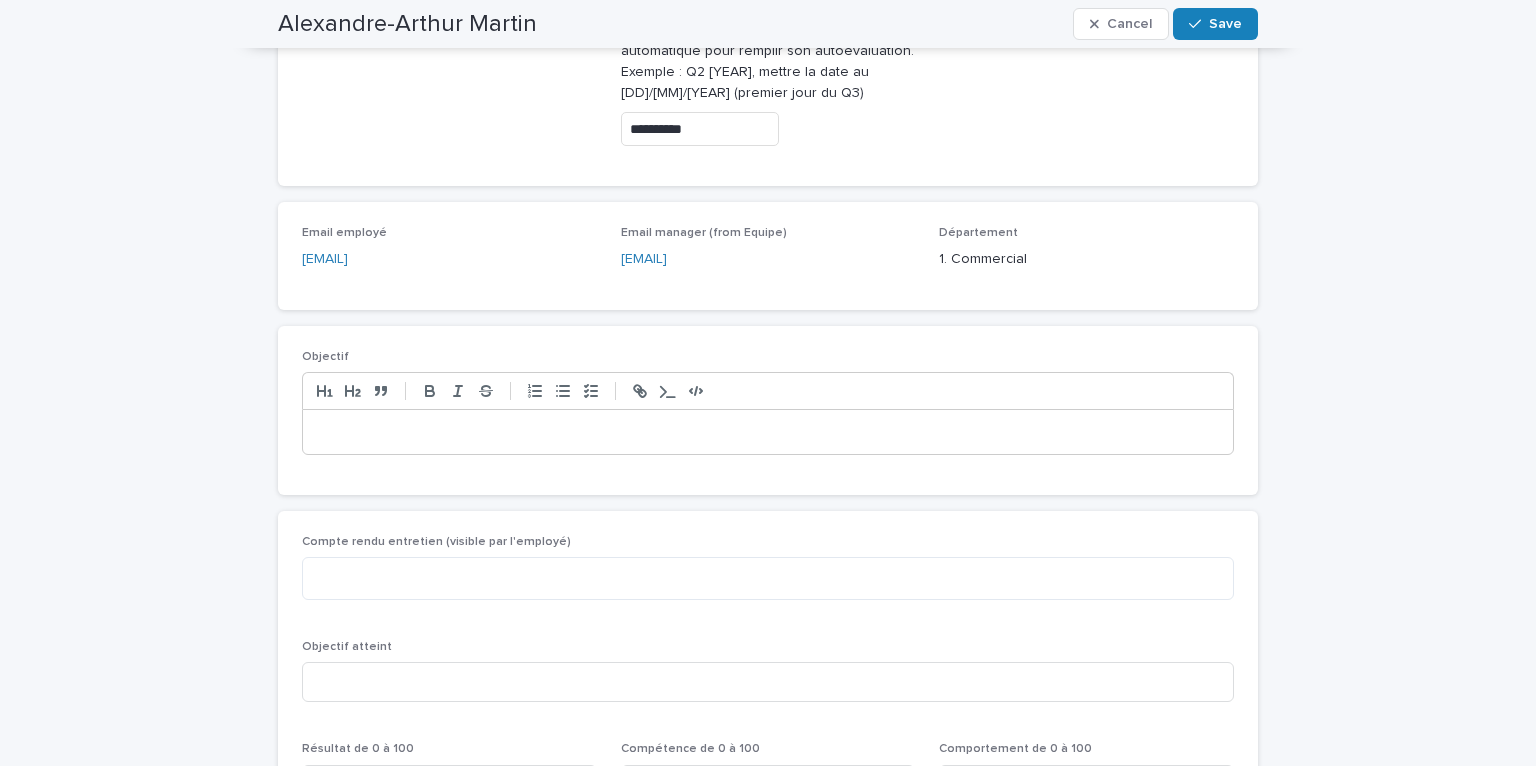 click at bounding box center (768, 432) 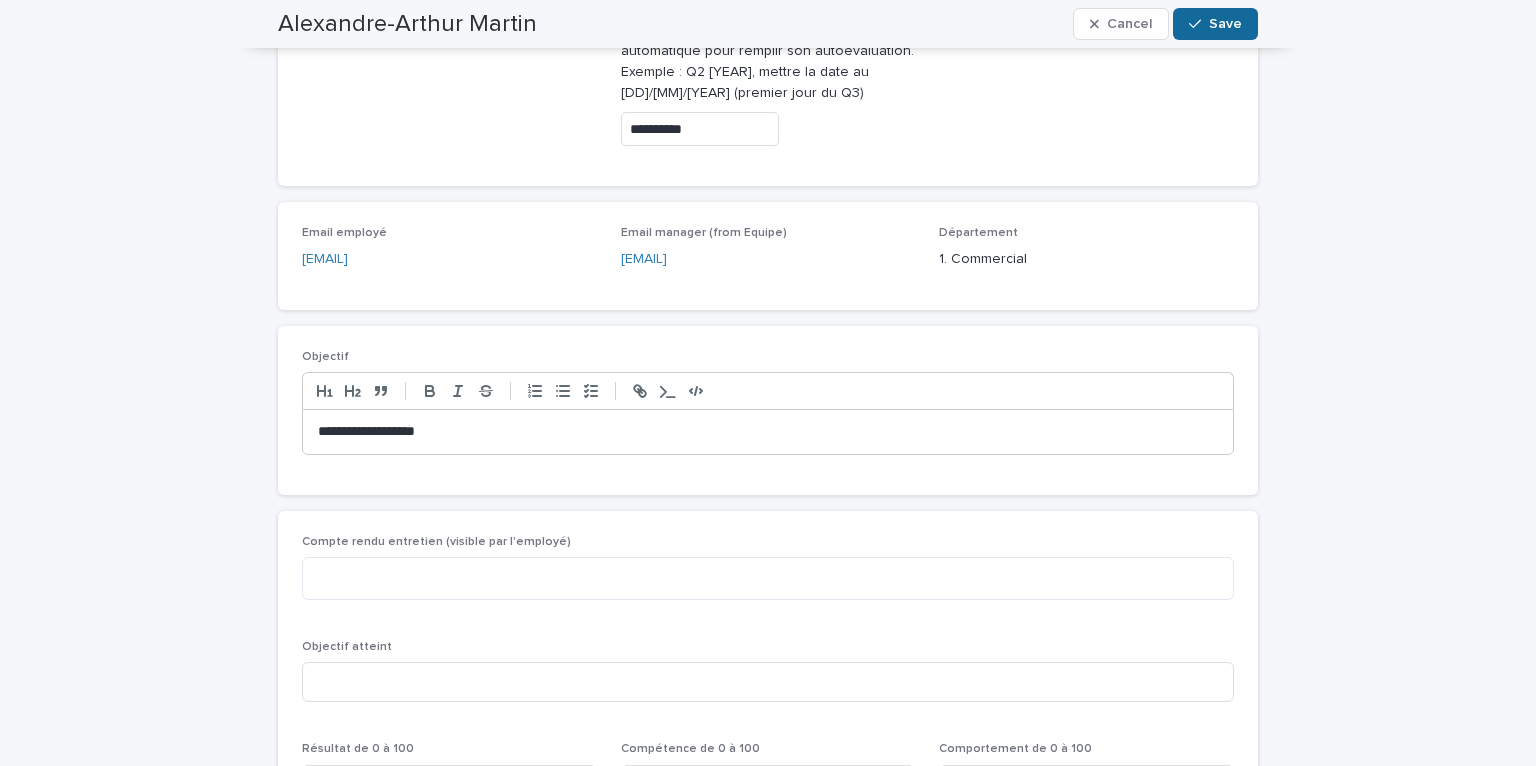 click on "Save" at bounding box center [1225, 24] 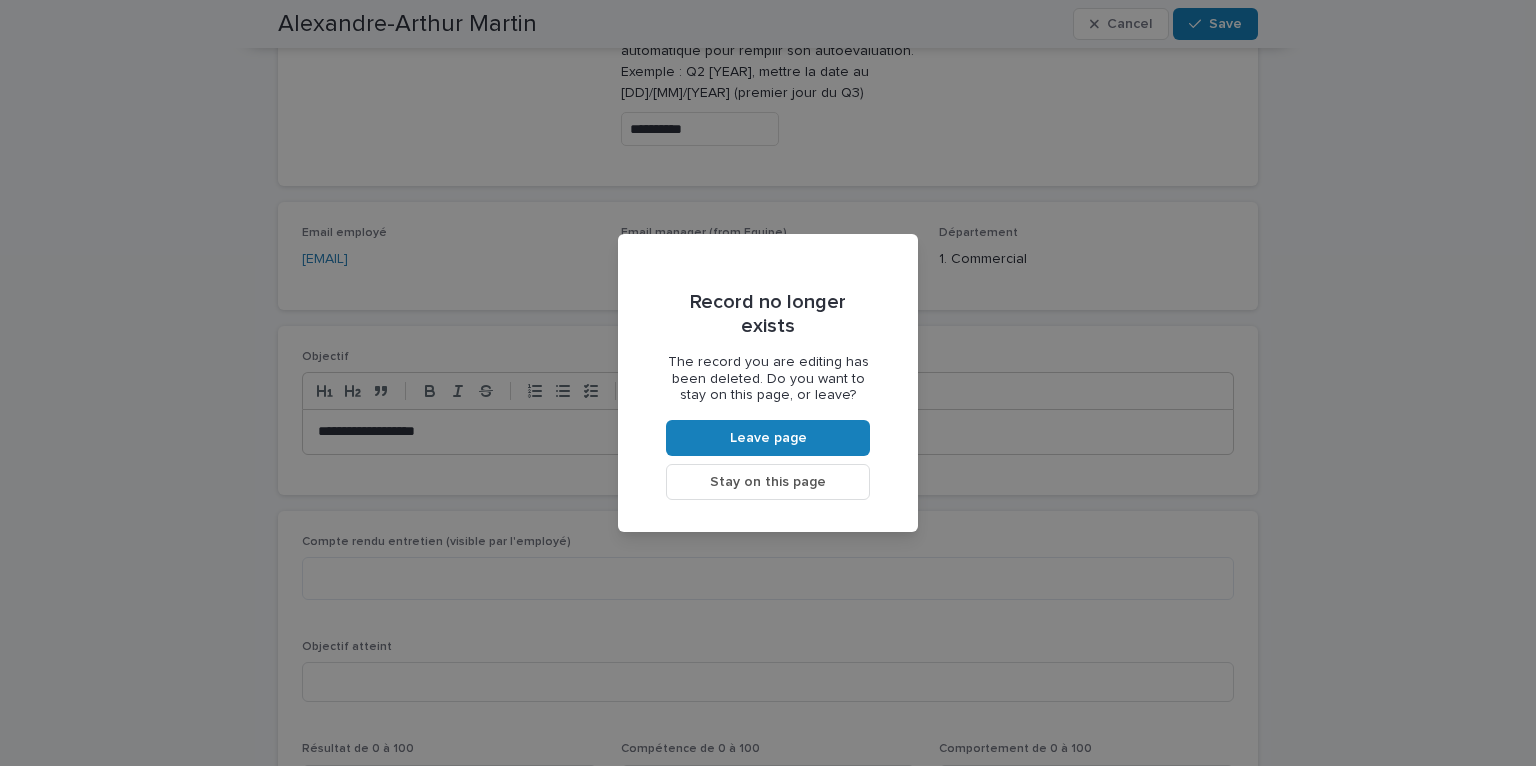 type 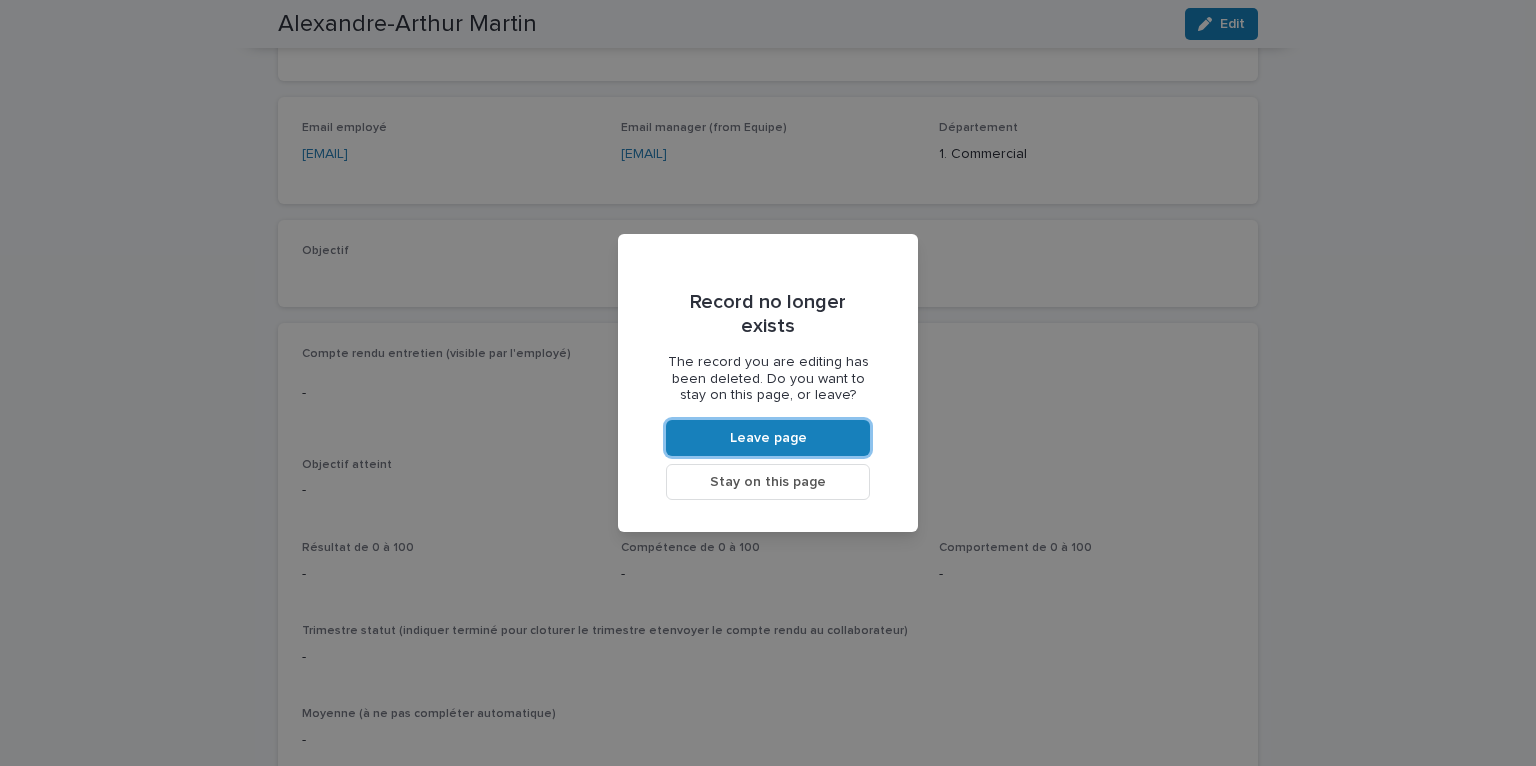 scroll, scrollTop: 149, scrollLeft: 0, axis: vertical 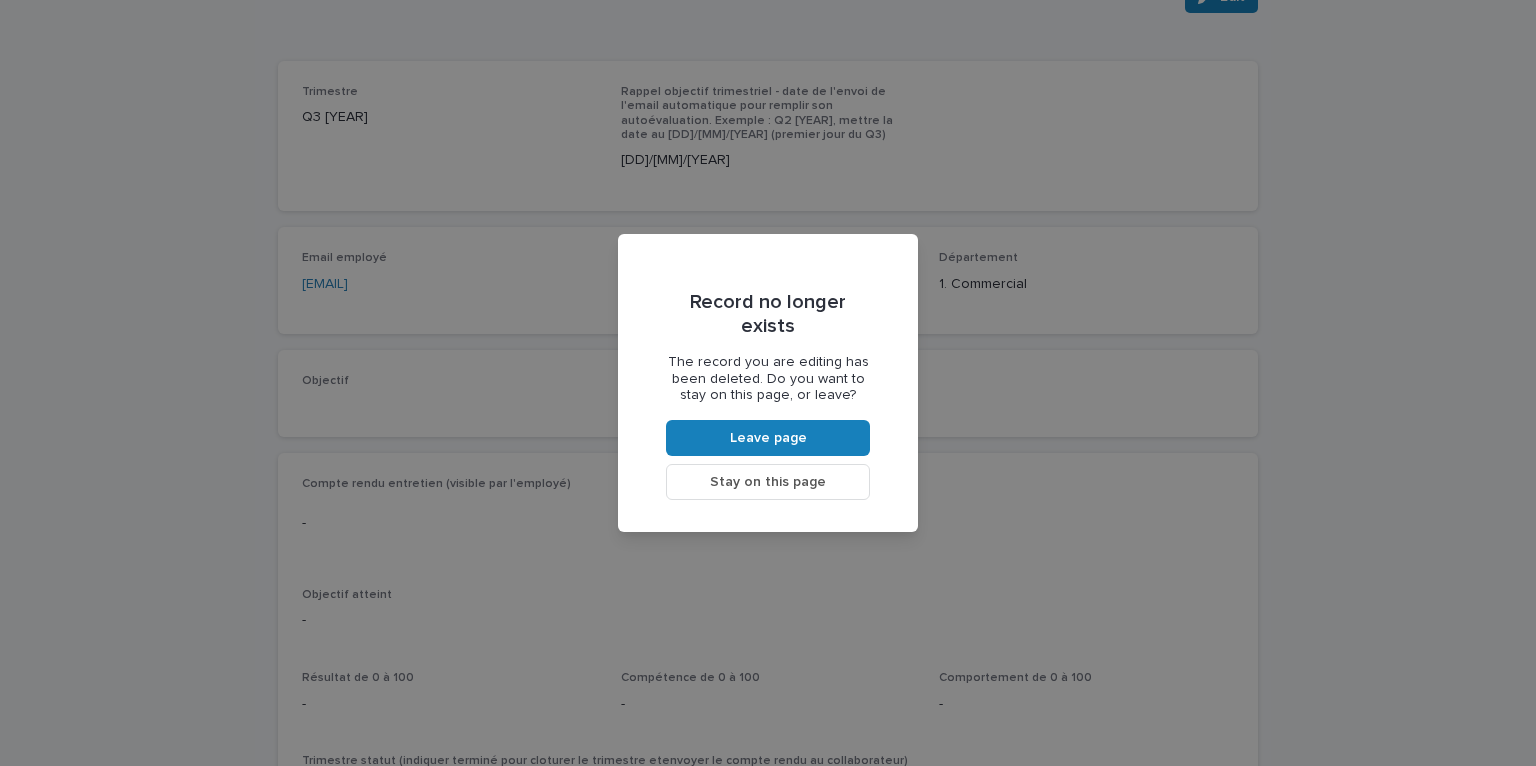 click on "Stay on this page" at bounding box center (768, 482) 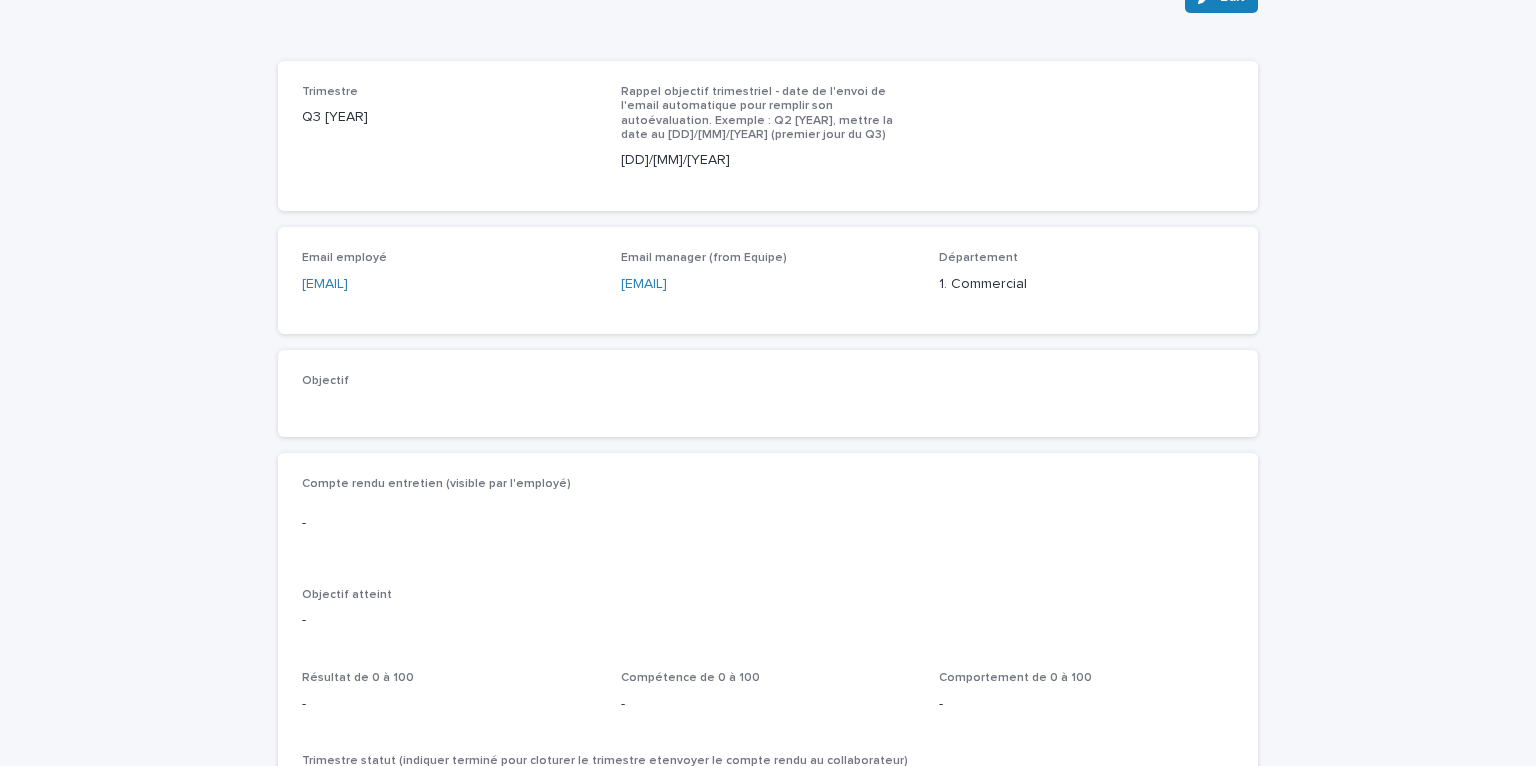scroll, scrollTop: 0, scrollLeft: 0, axis: both 